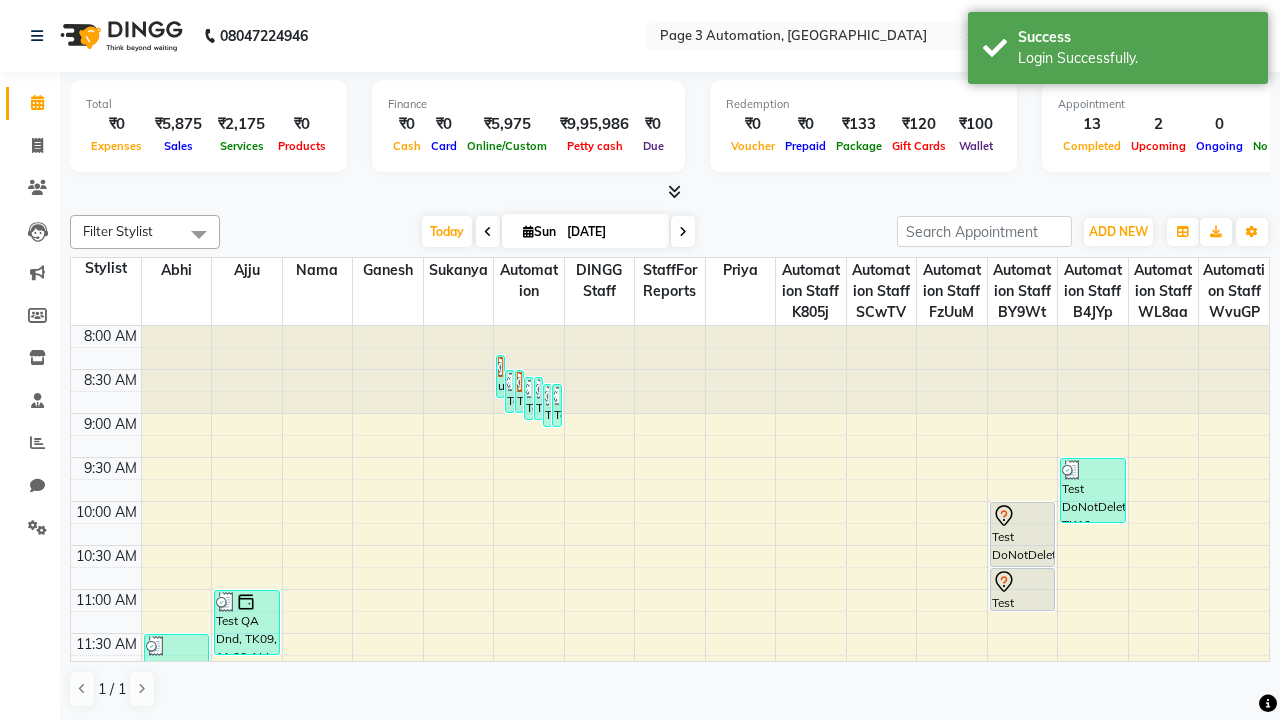 scroll, scrollTop: 0, scrollLeft: 0, axis: both 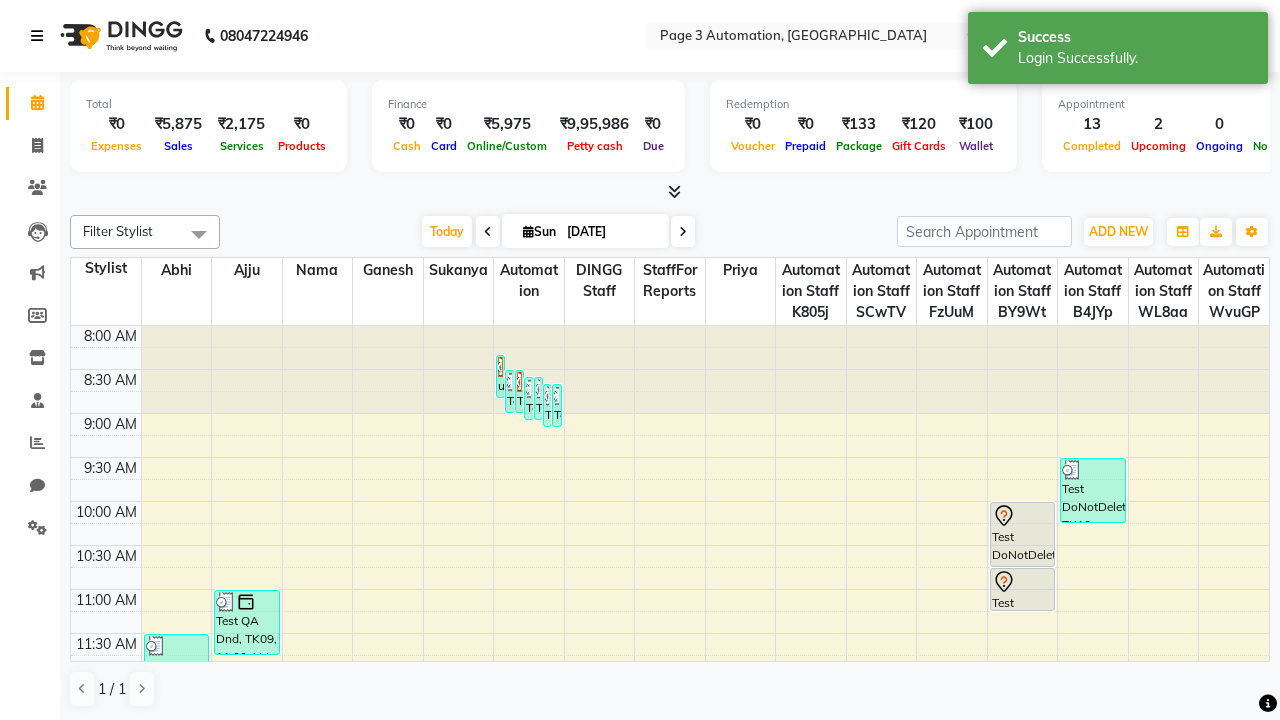 click at bounding box center [37, 36] 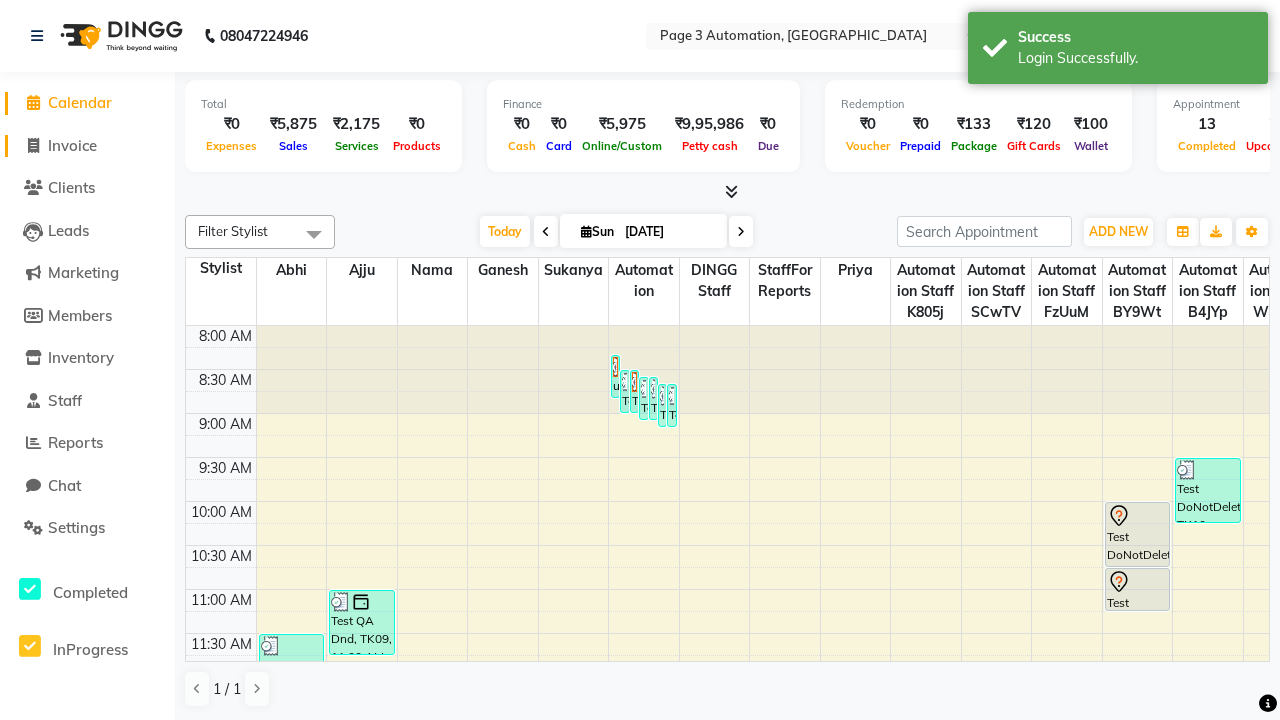 click on "Invoice" 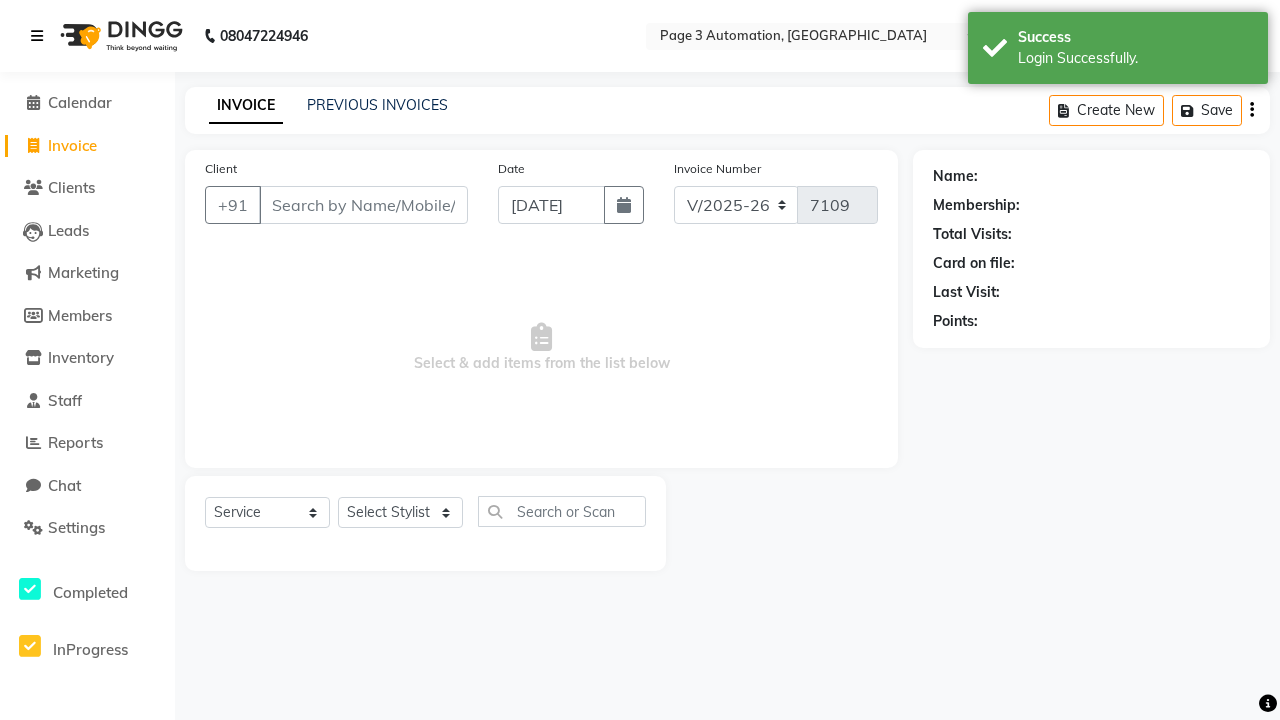 click at bounding box center (37, 36) 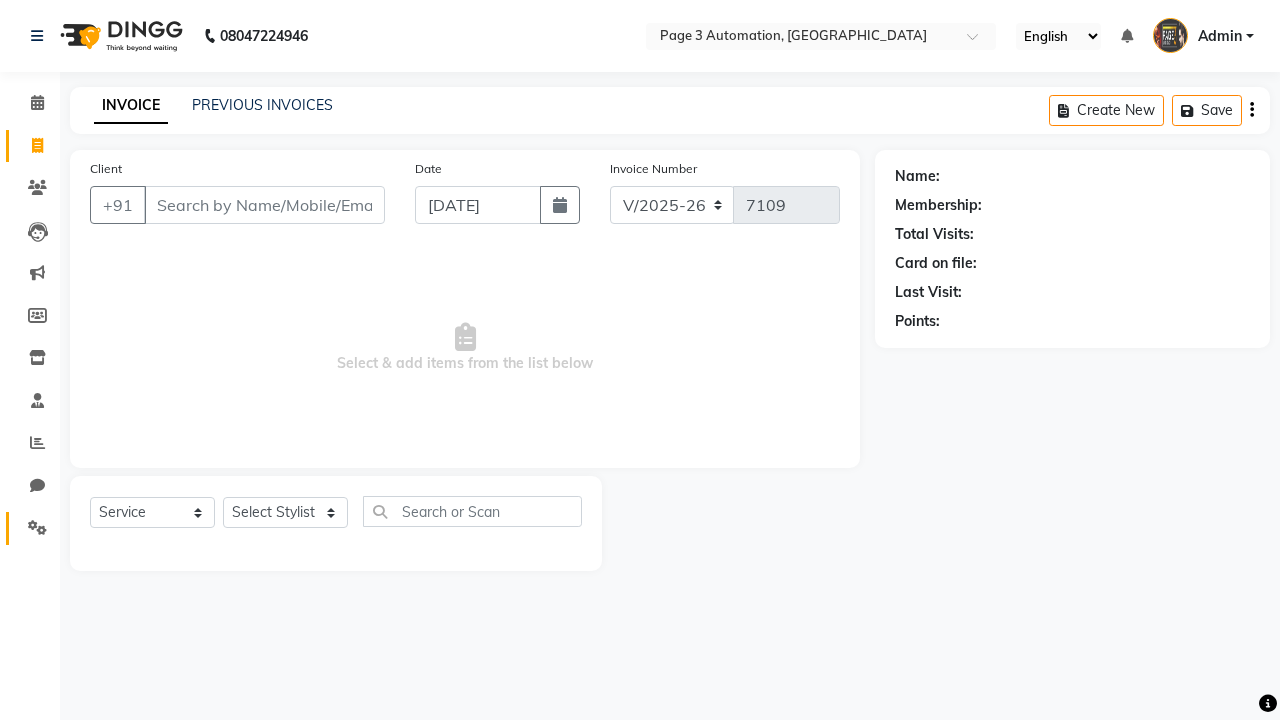 click 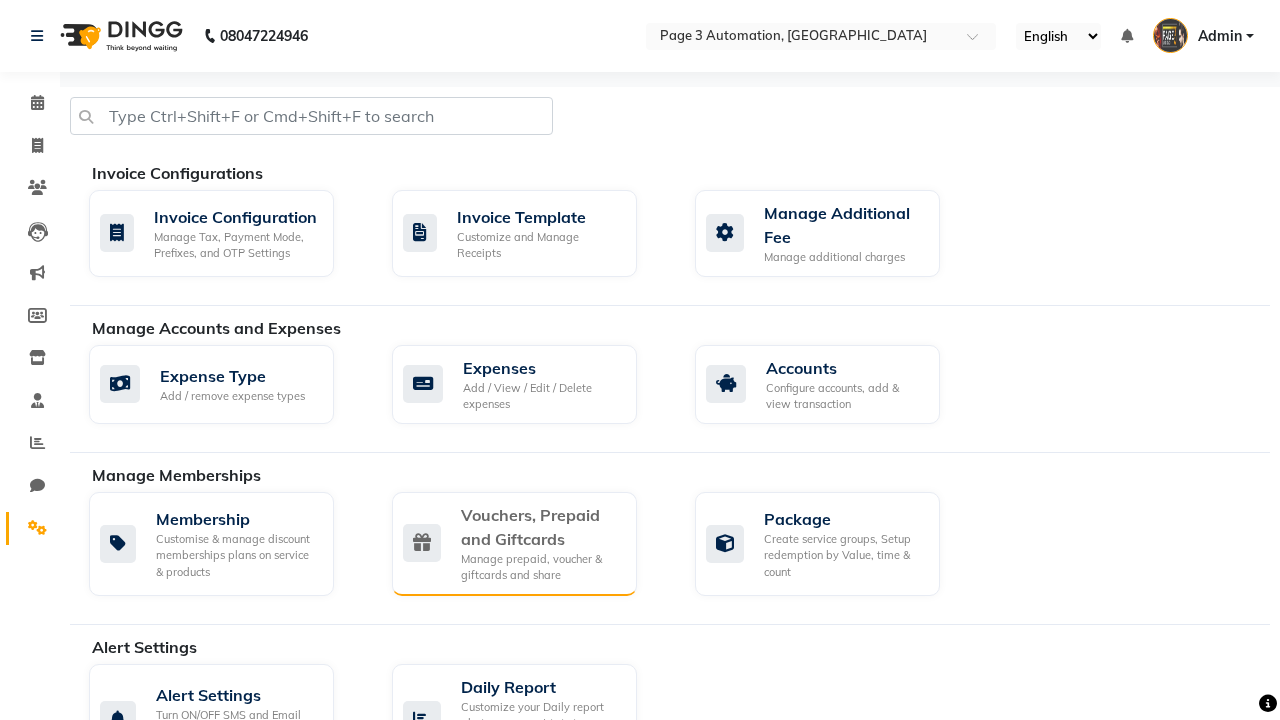 click on "Vouchers, Prepaid and Giftcards" 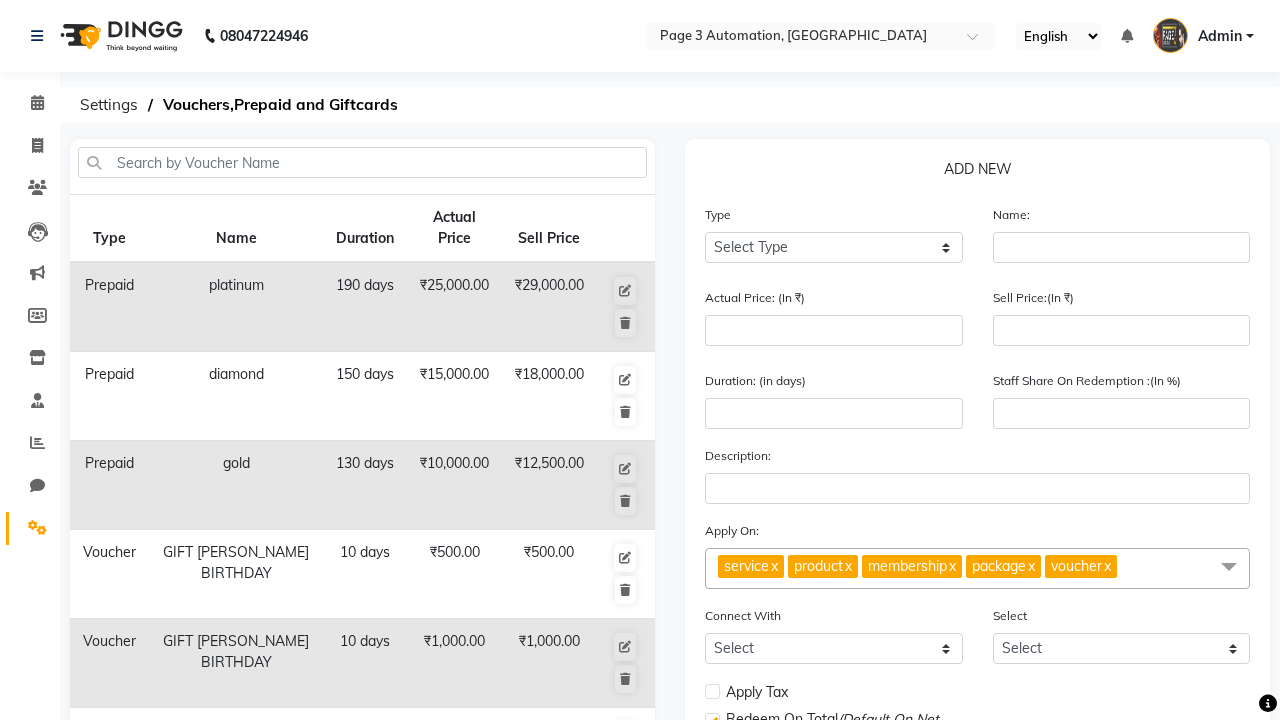 select on "V" 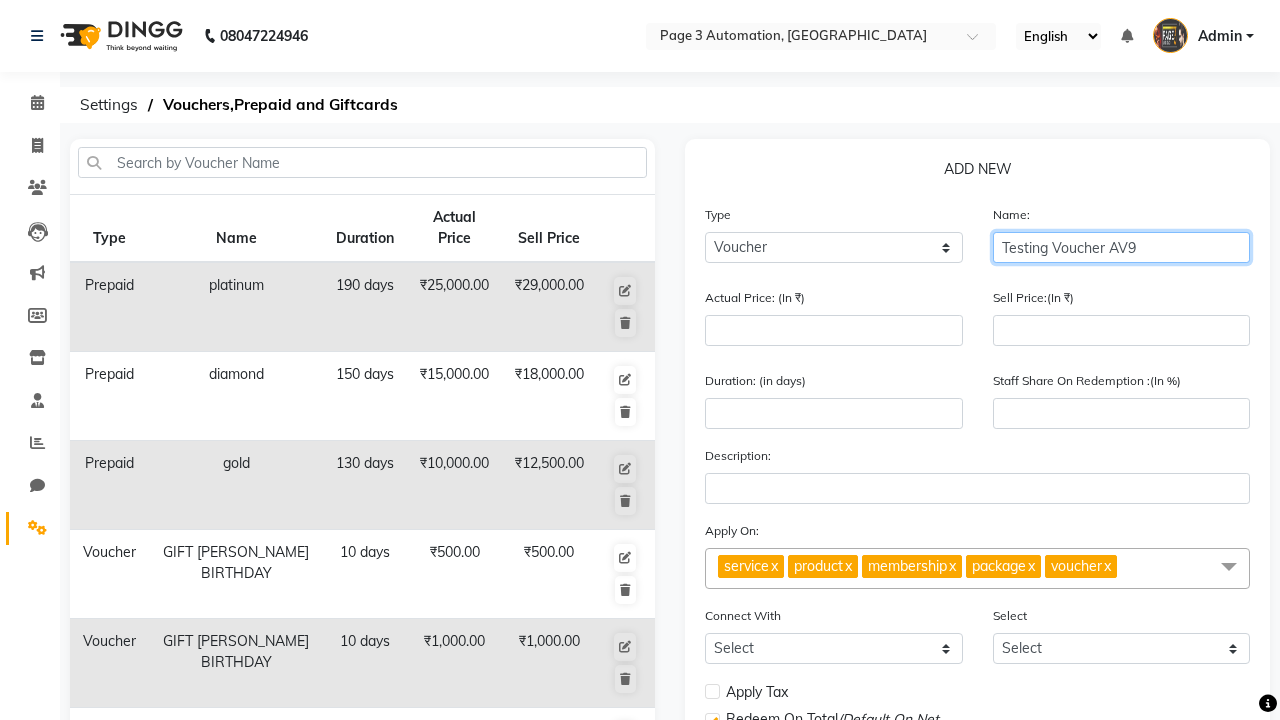 type on "Testing Voucher AV9" 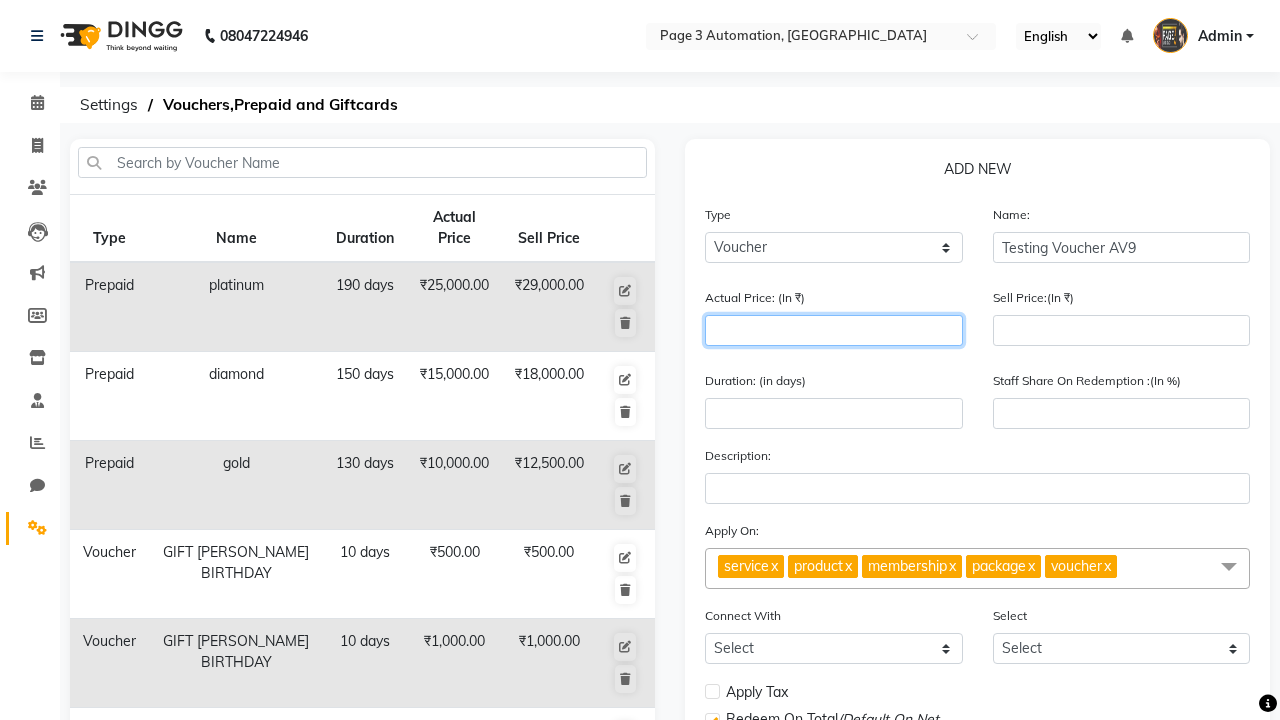 type on "1500" 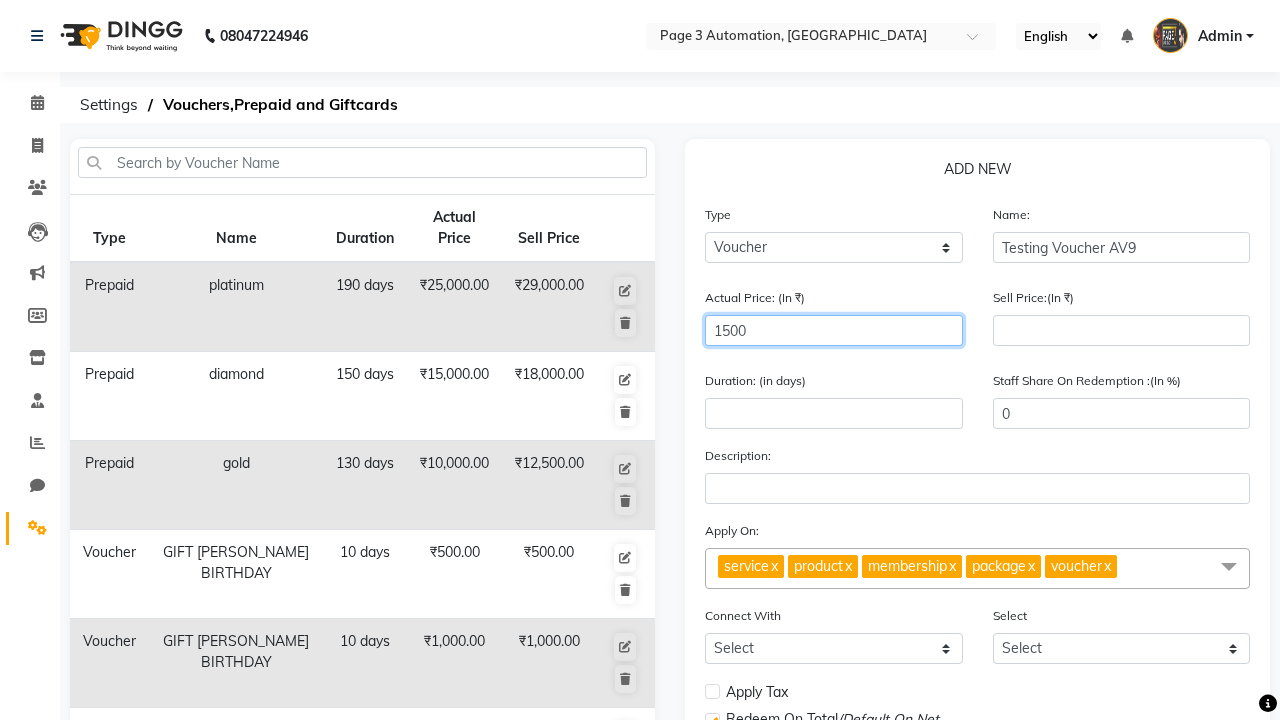 type on "1500" 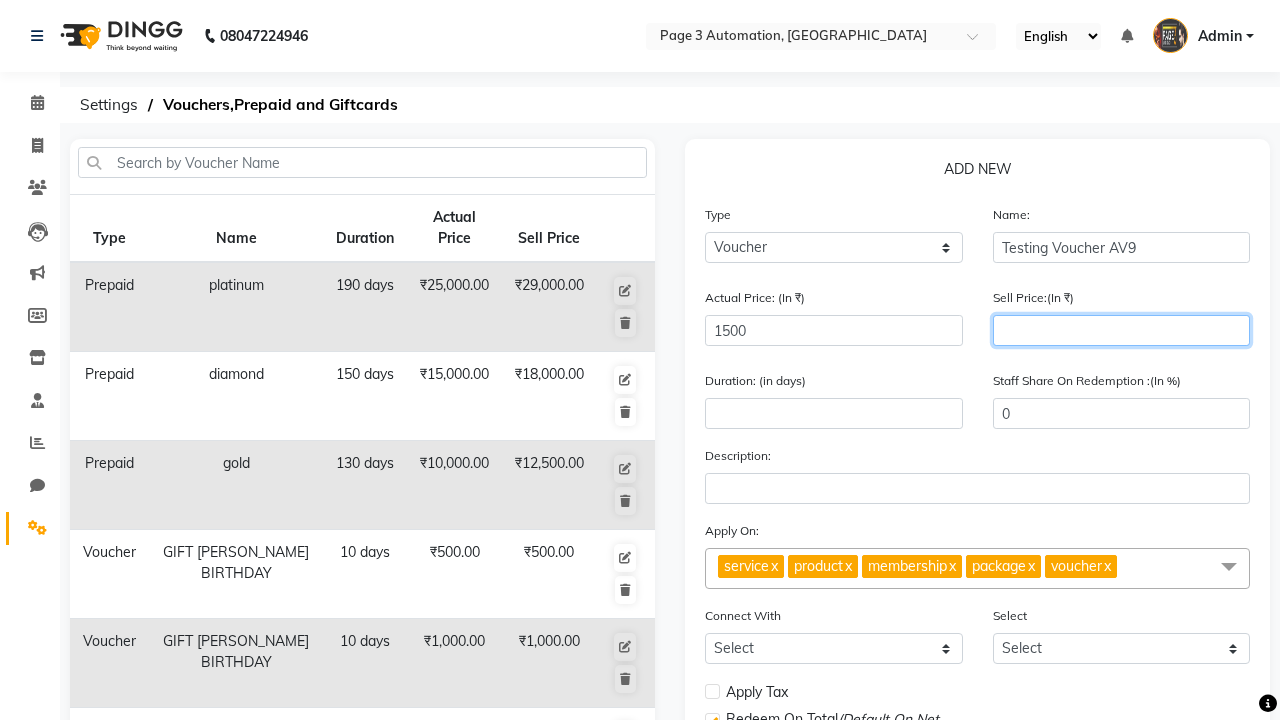 type on "1200" 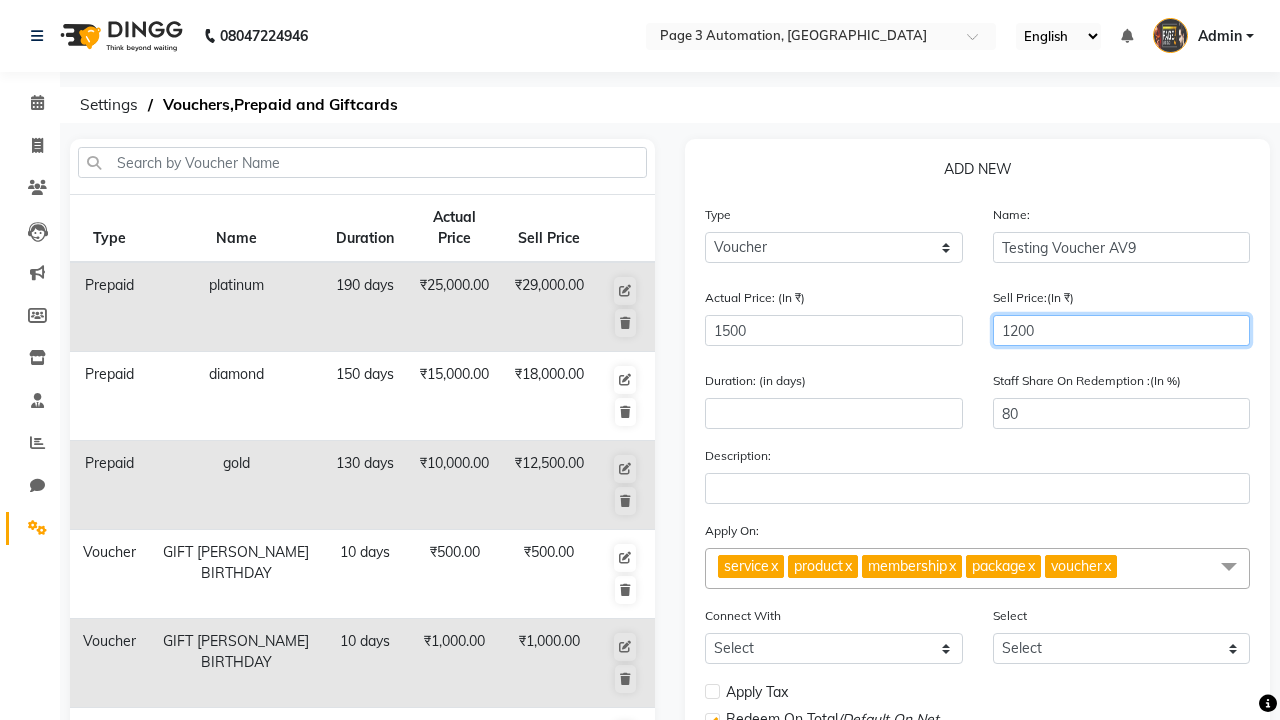 type on "1200" 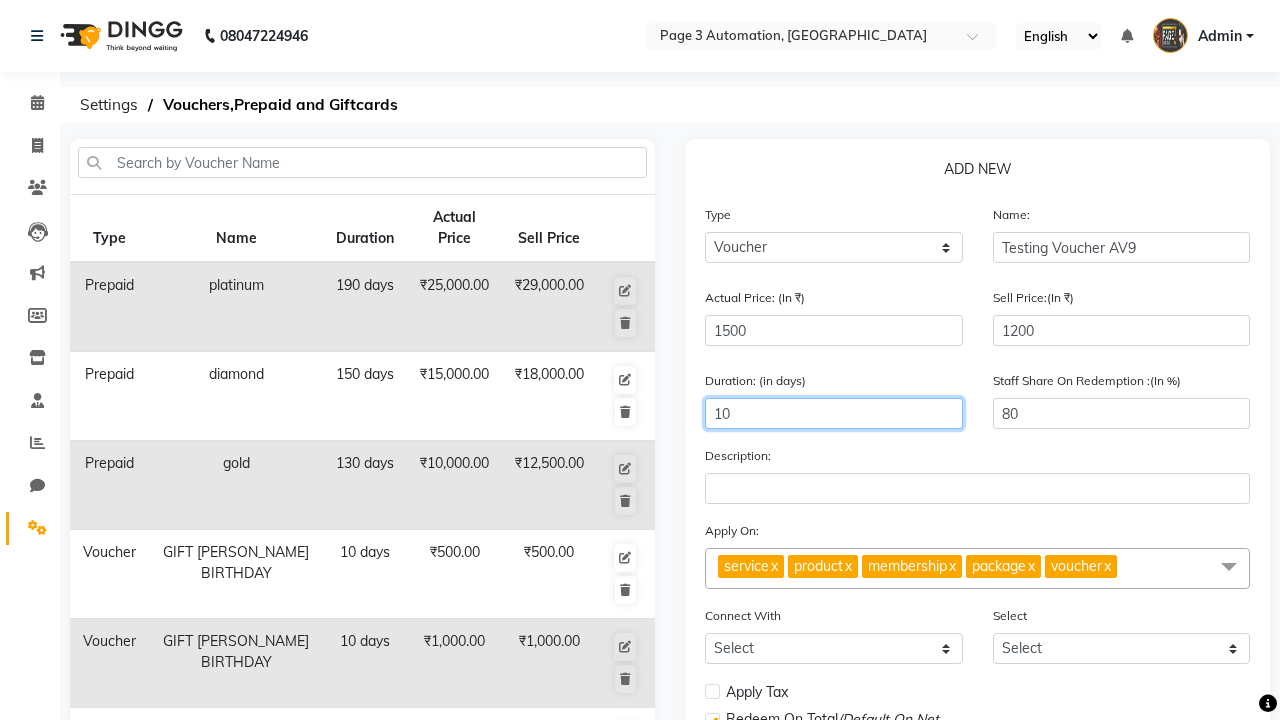 type on "10" 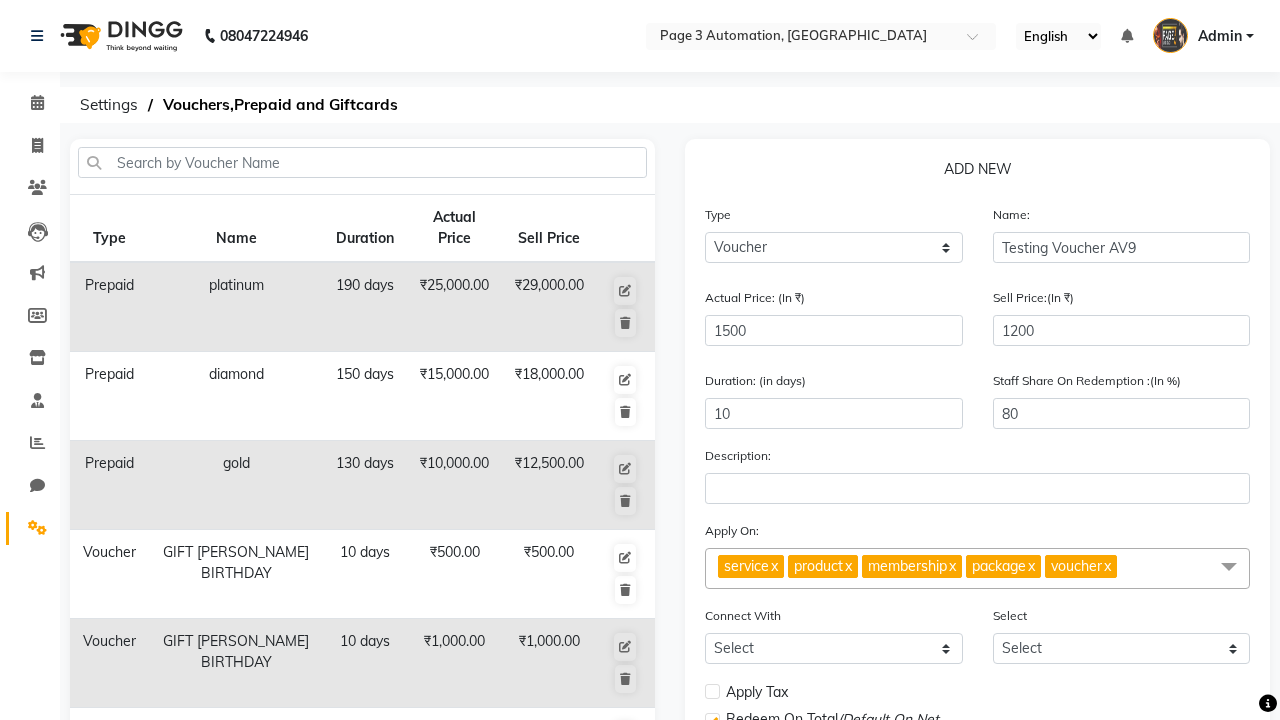 click on "Save" 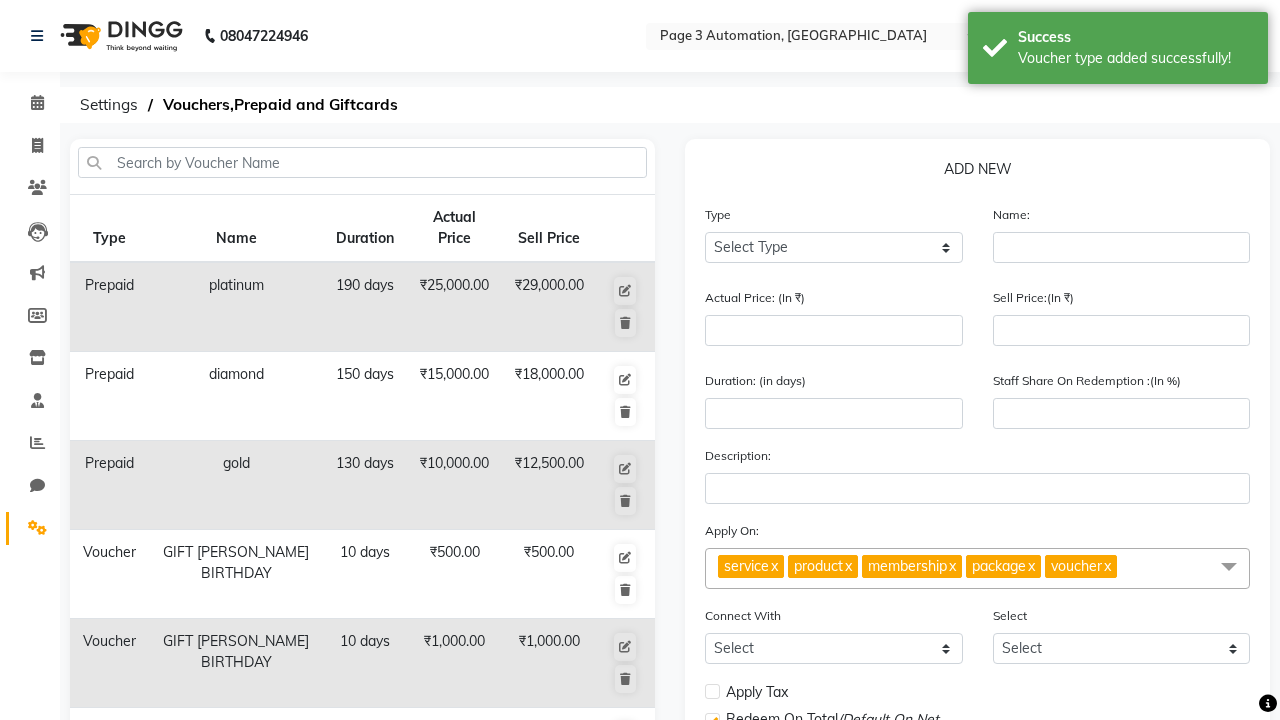 scroll, scrollTop: 497, scrollLeft: 0, axis: vertical 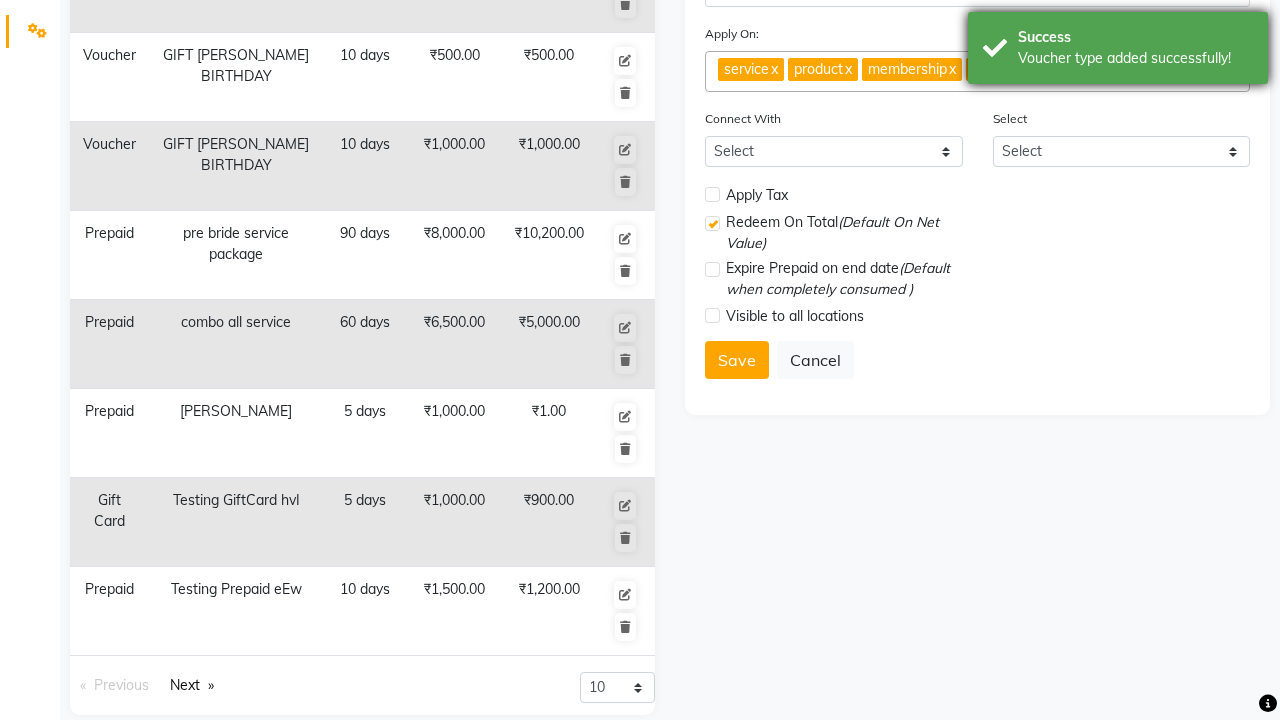 click on "Voucher type added successfully!" at bounding box center (1135, 58) 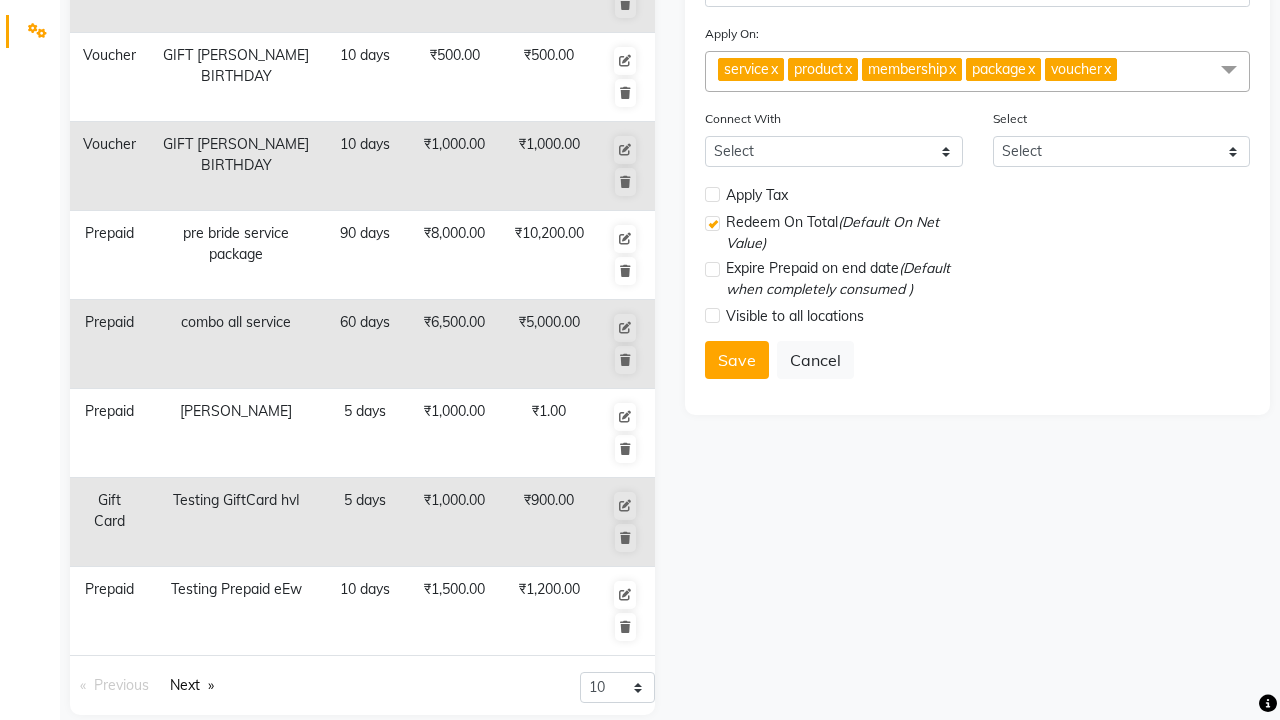 click at bounding box center [37, -461] 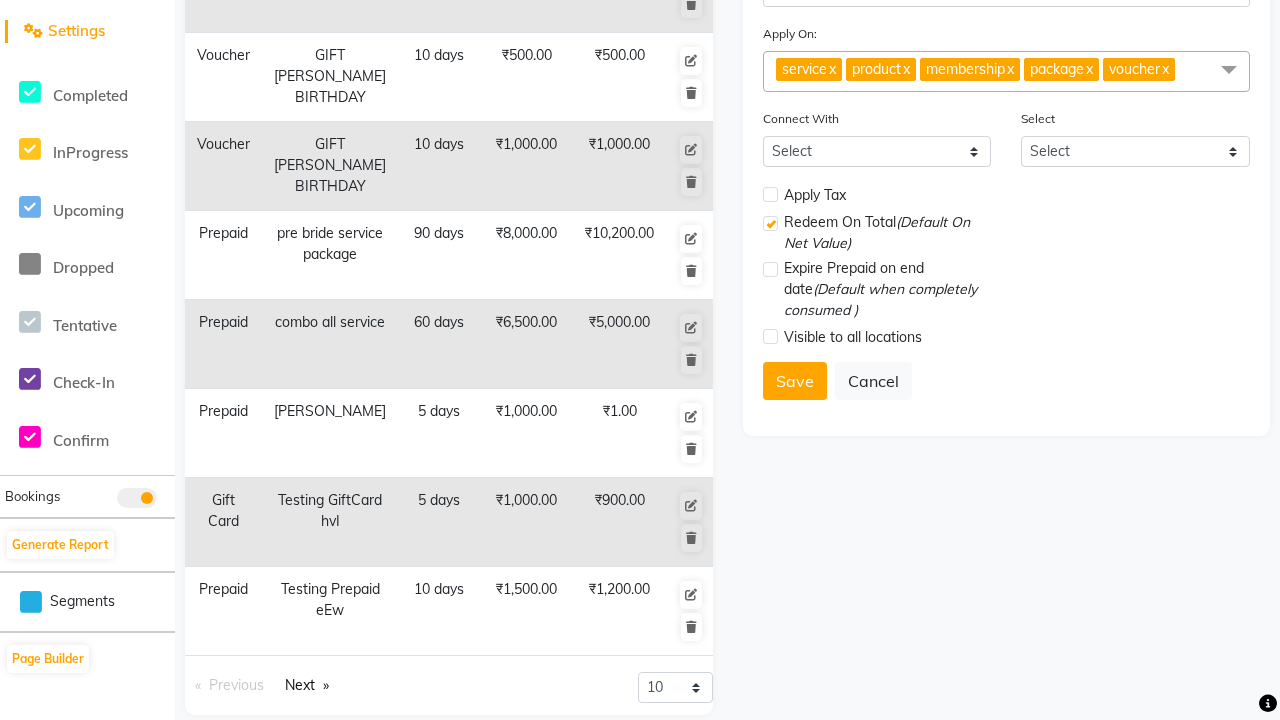scroll, scrollTop: 0, scrollLeft: 0, axis: both 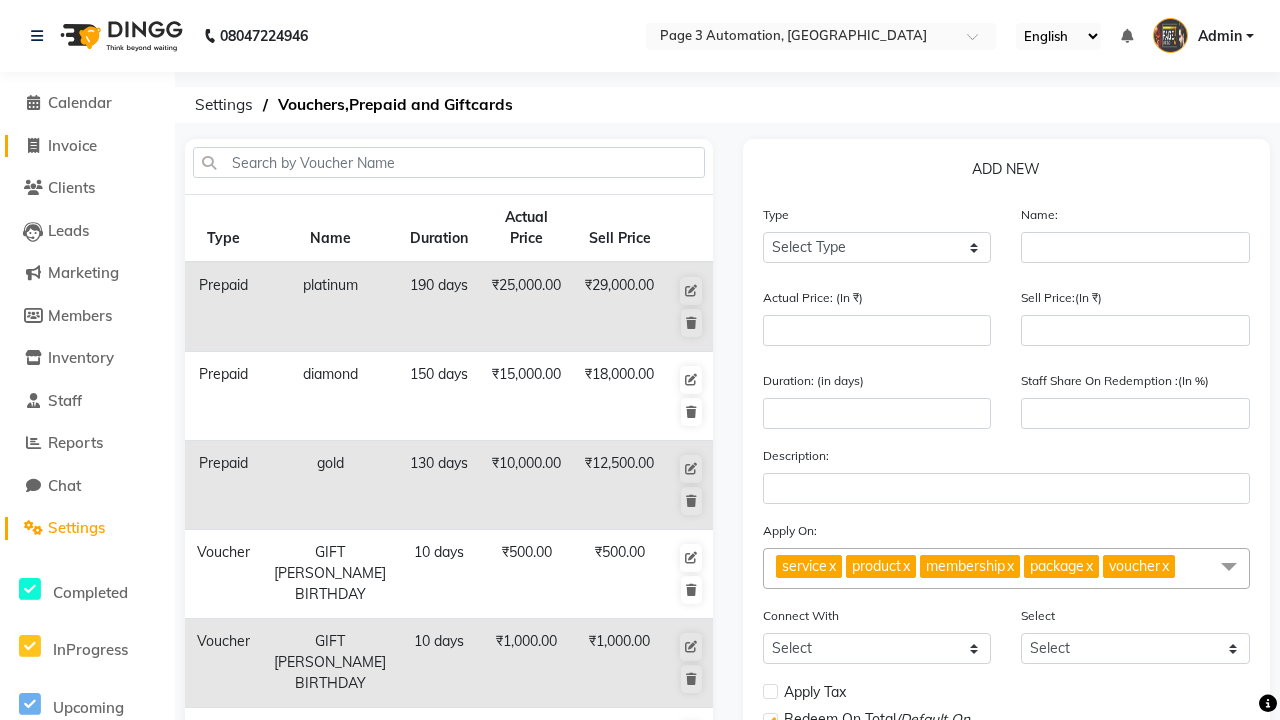click on "Invoice" 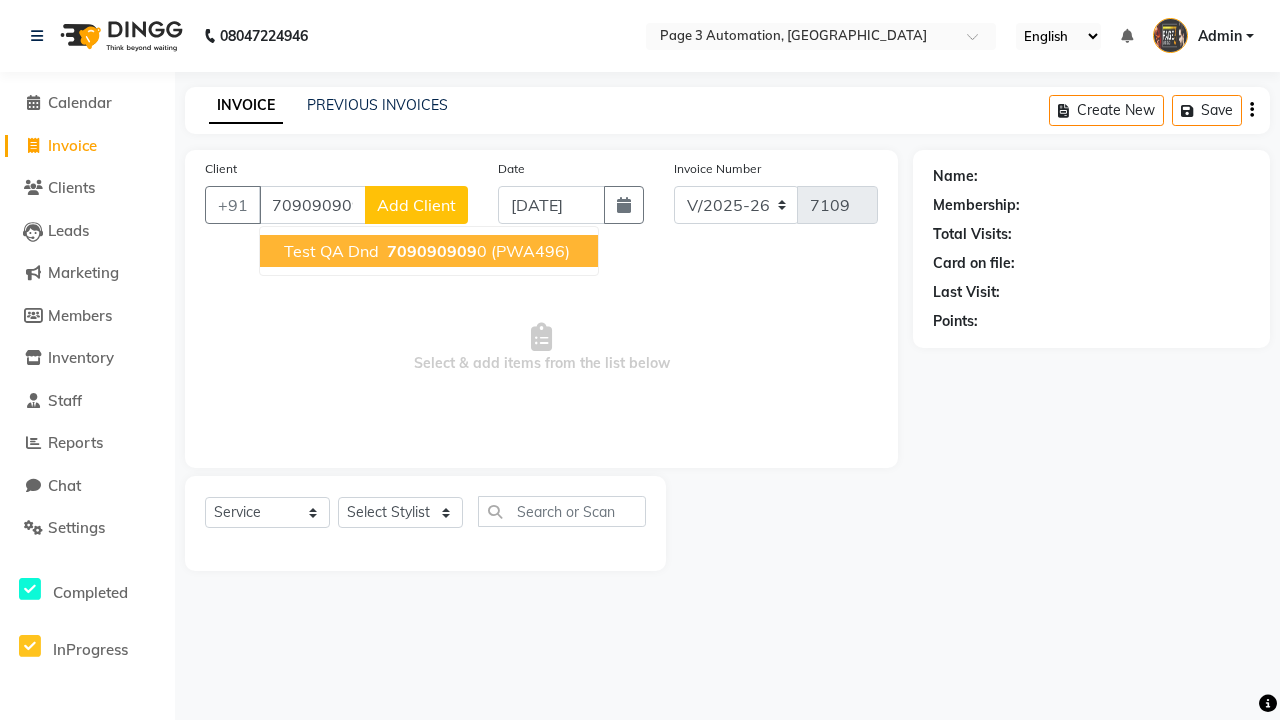 click on "709090909" at bounding box center [432, 251] 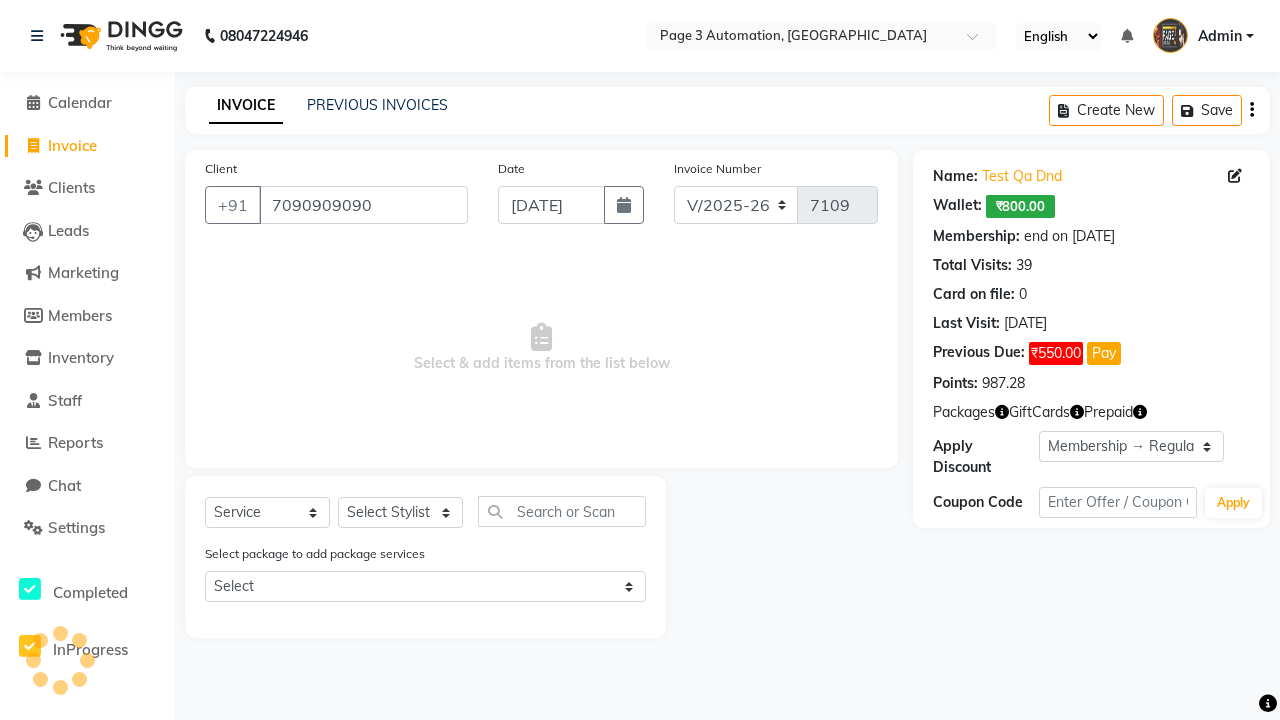 select on "0:" 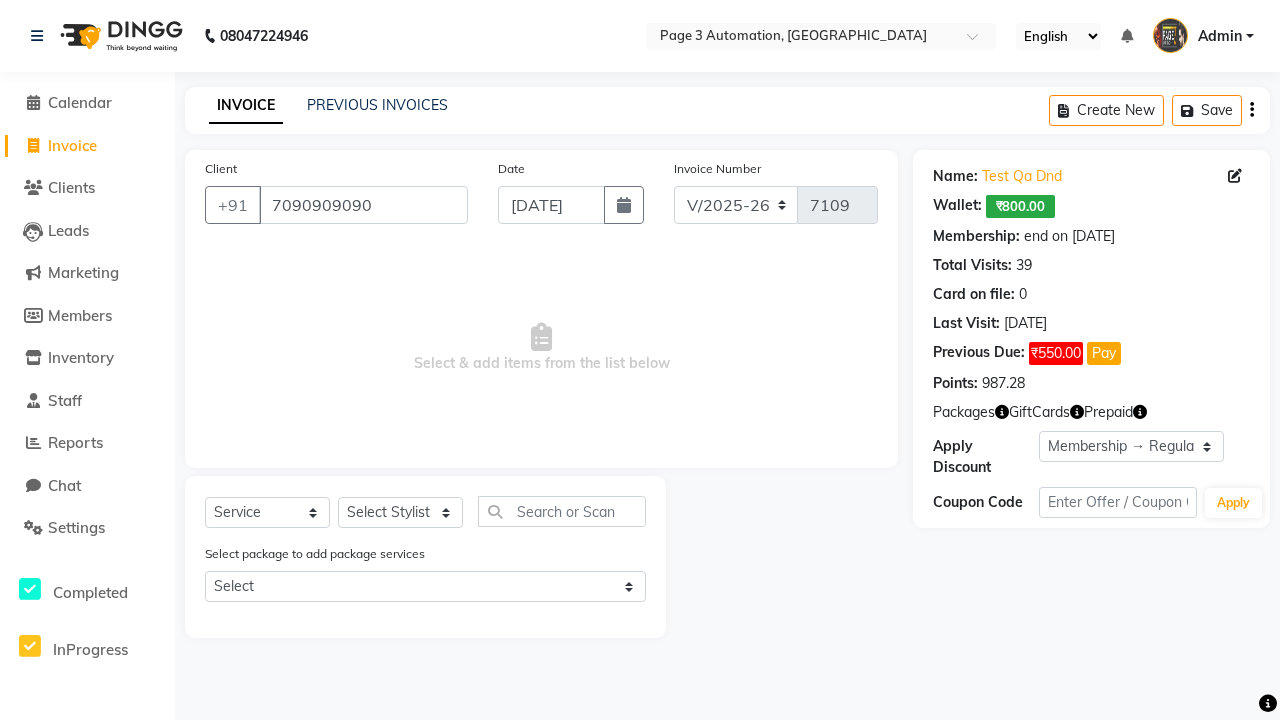 select on "V" 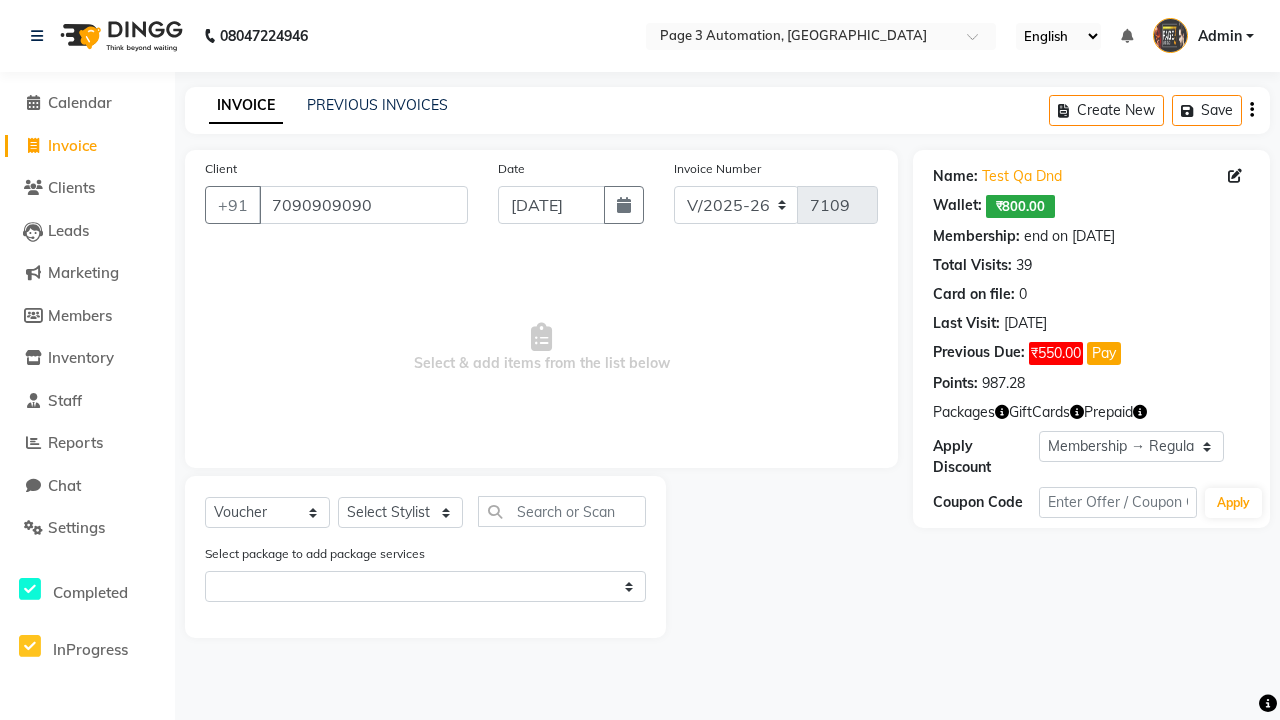 select on "71572" 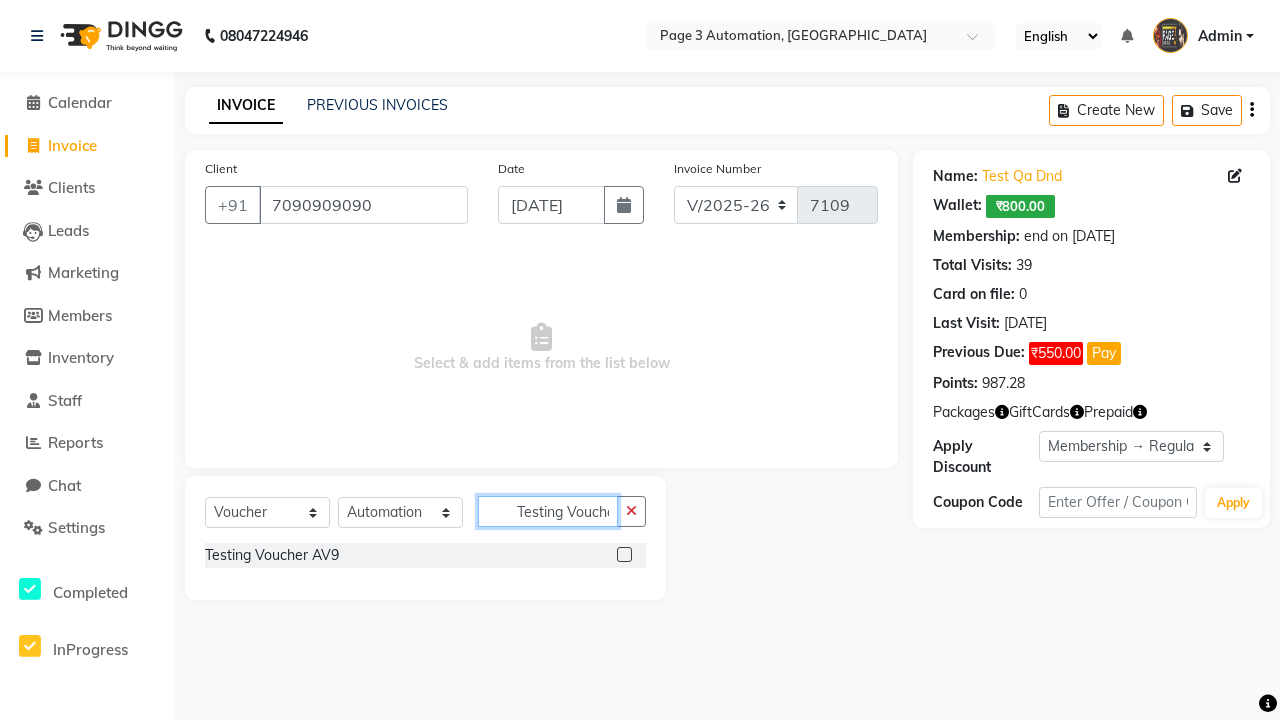 type on "Testing Voucher AV9" 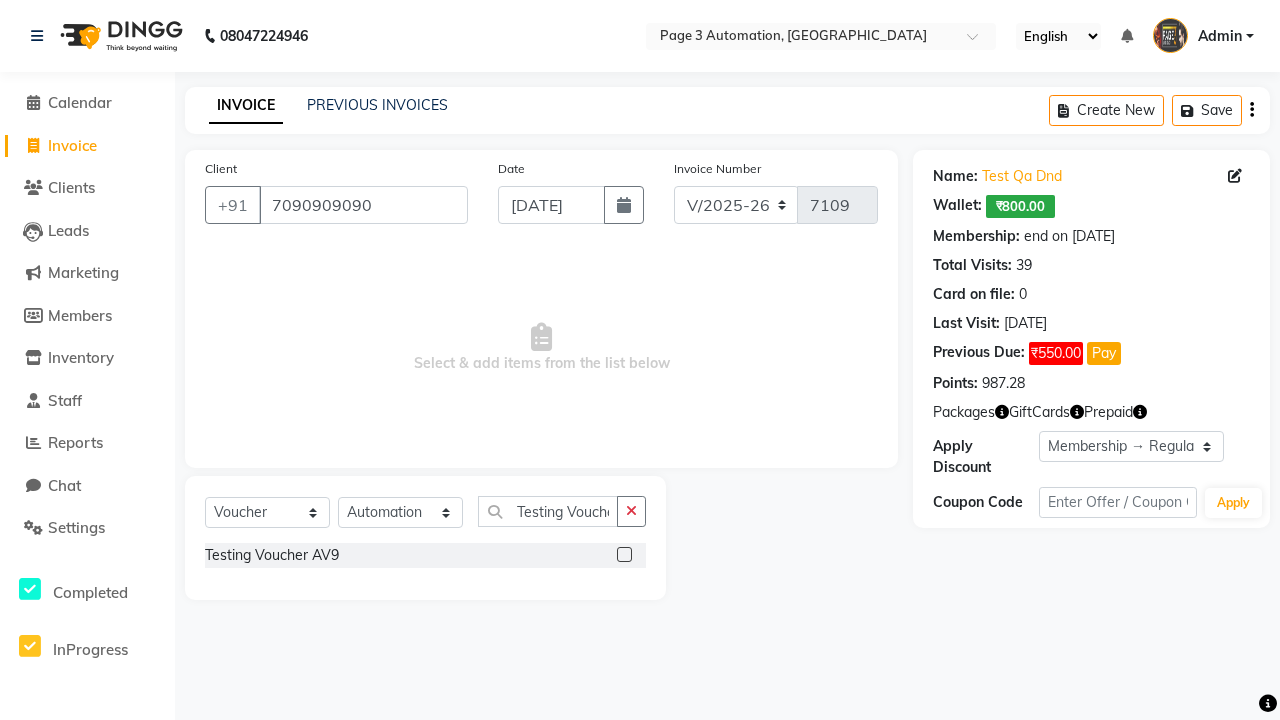 click 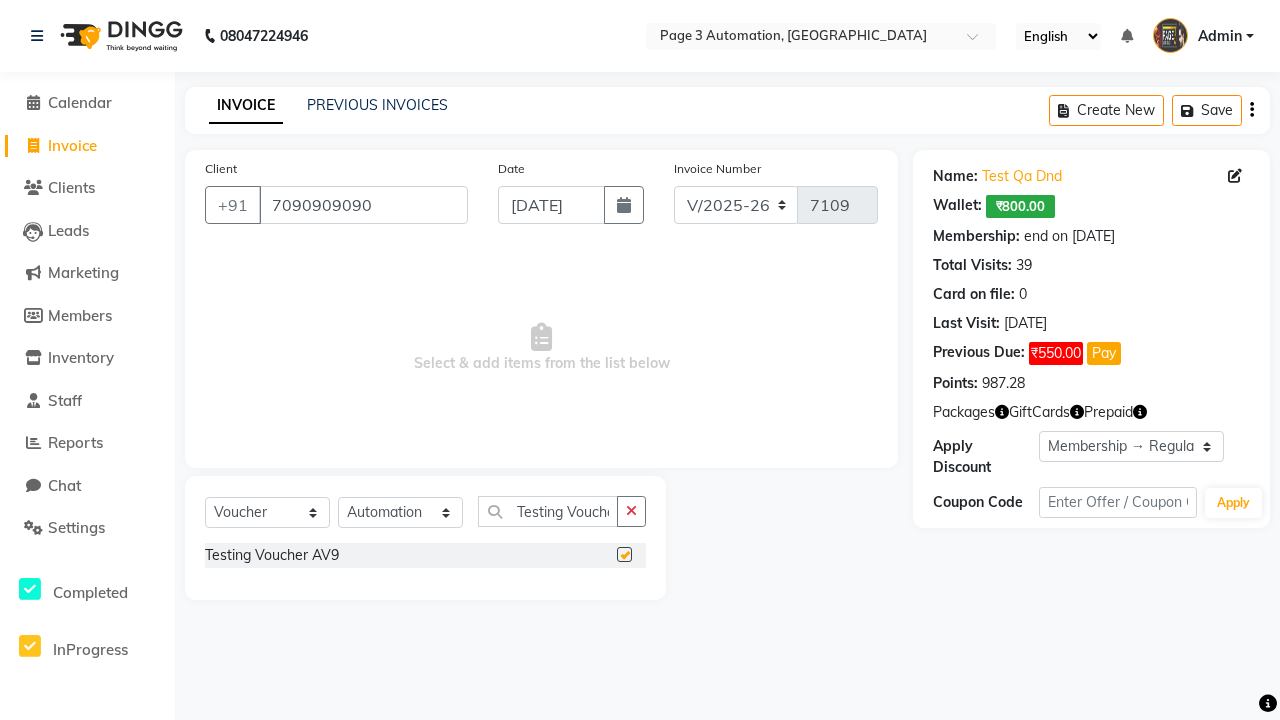 scroll, scrollTop: 0, scrollLeft: 0, axis: both 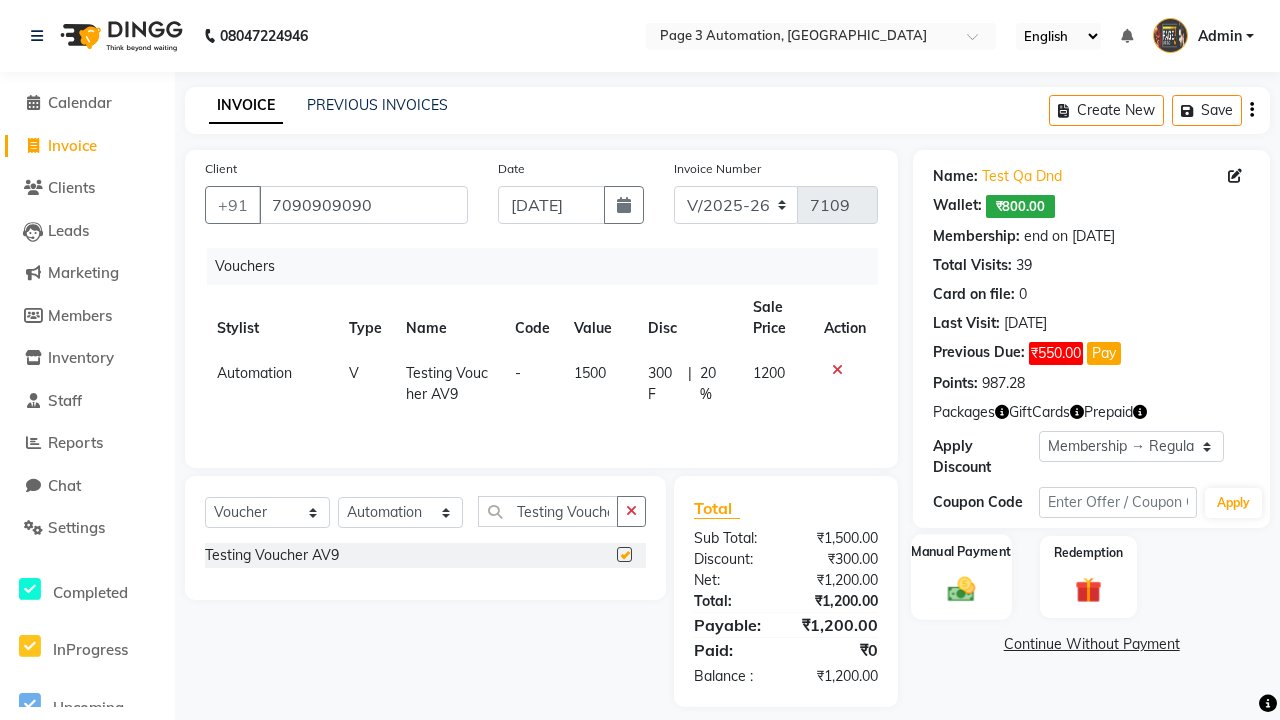 click 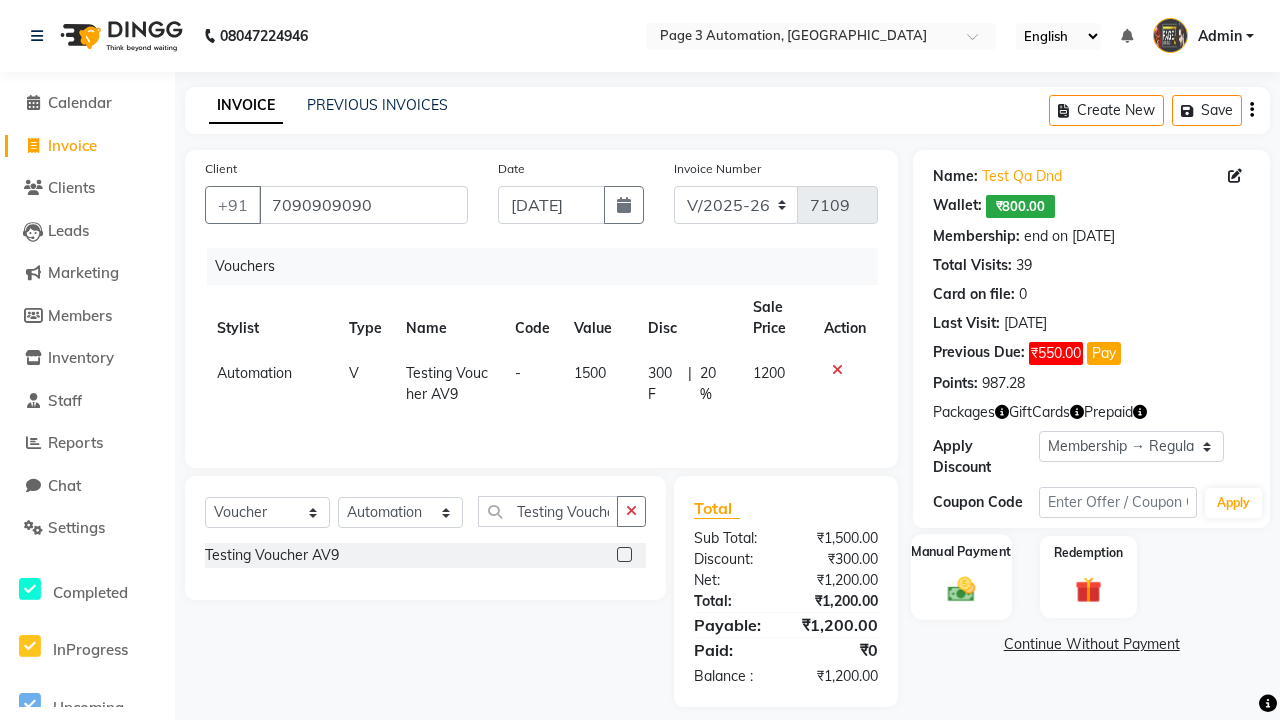checkbox on "false" 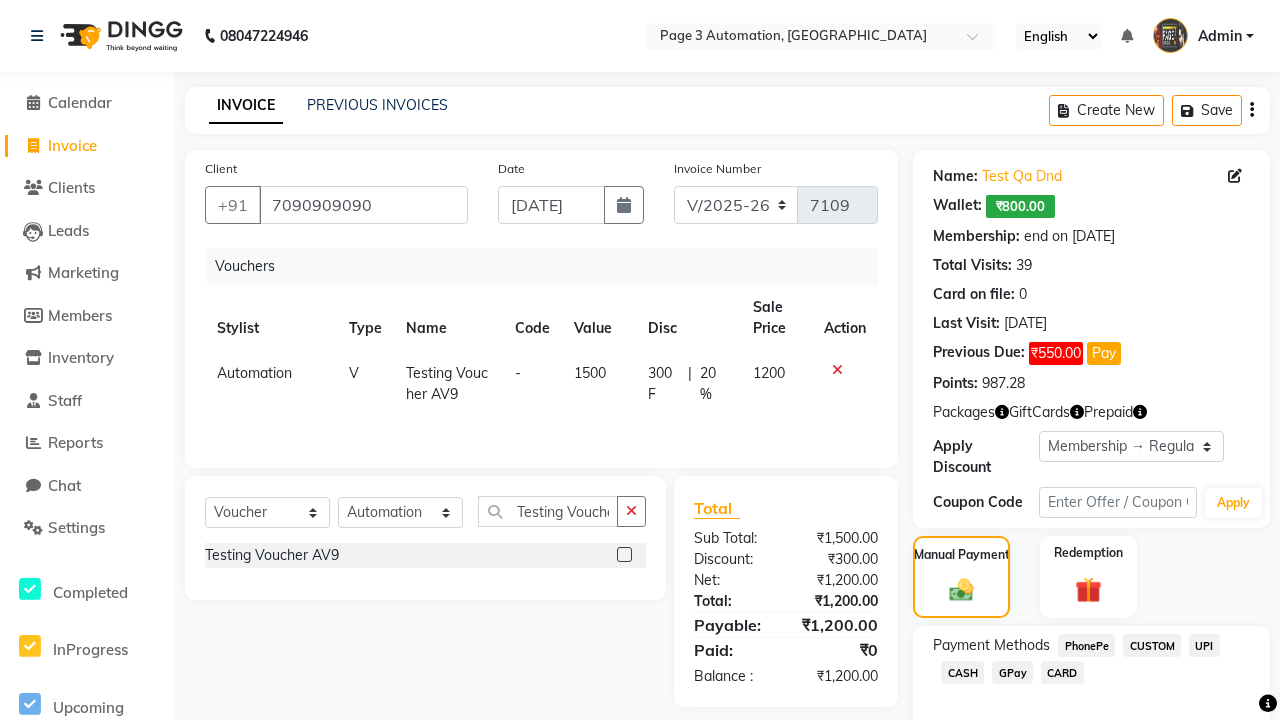 click on "PhonePe" 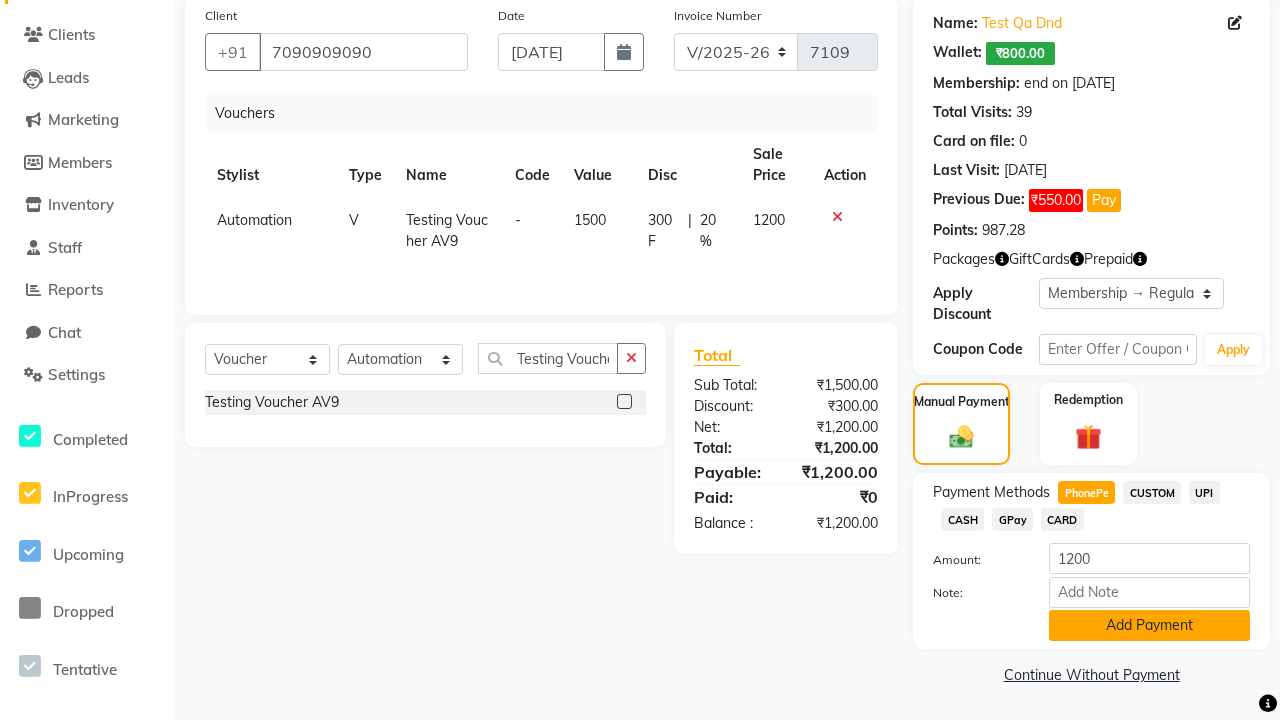 click on "Add Payment" 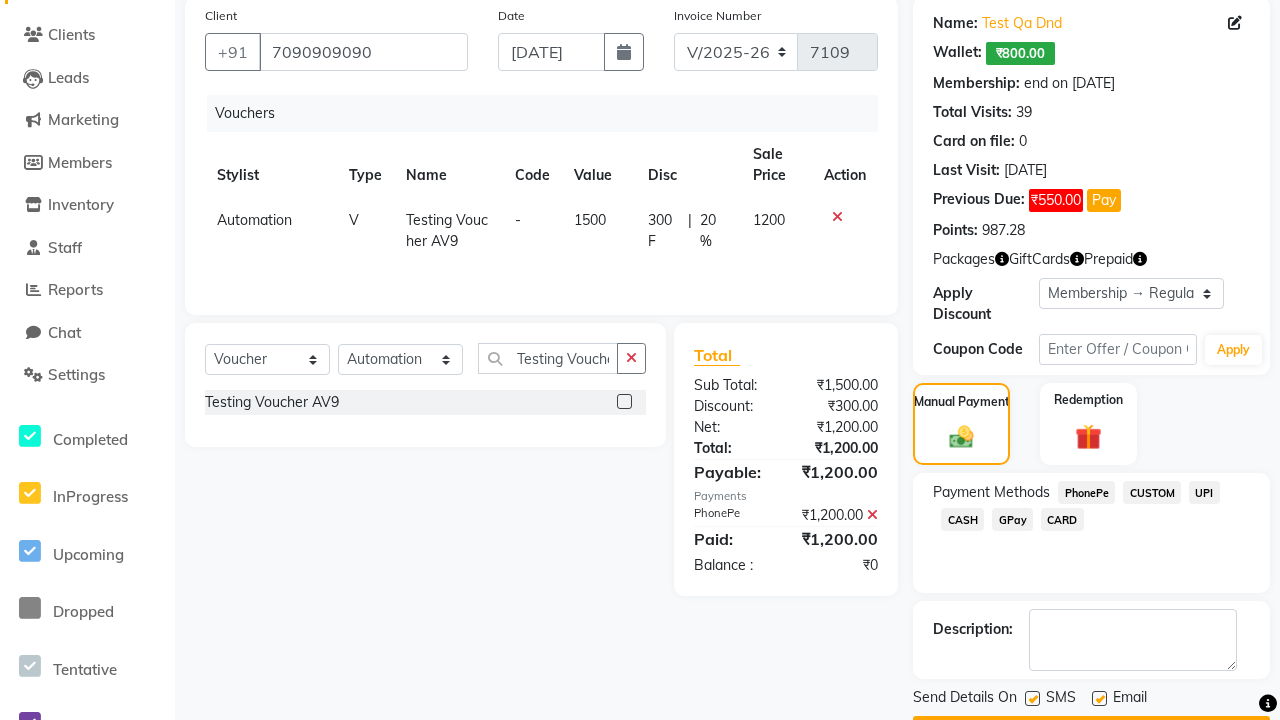 click 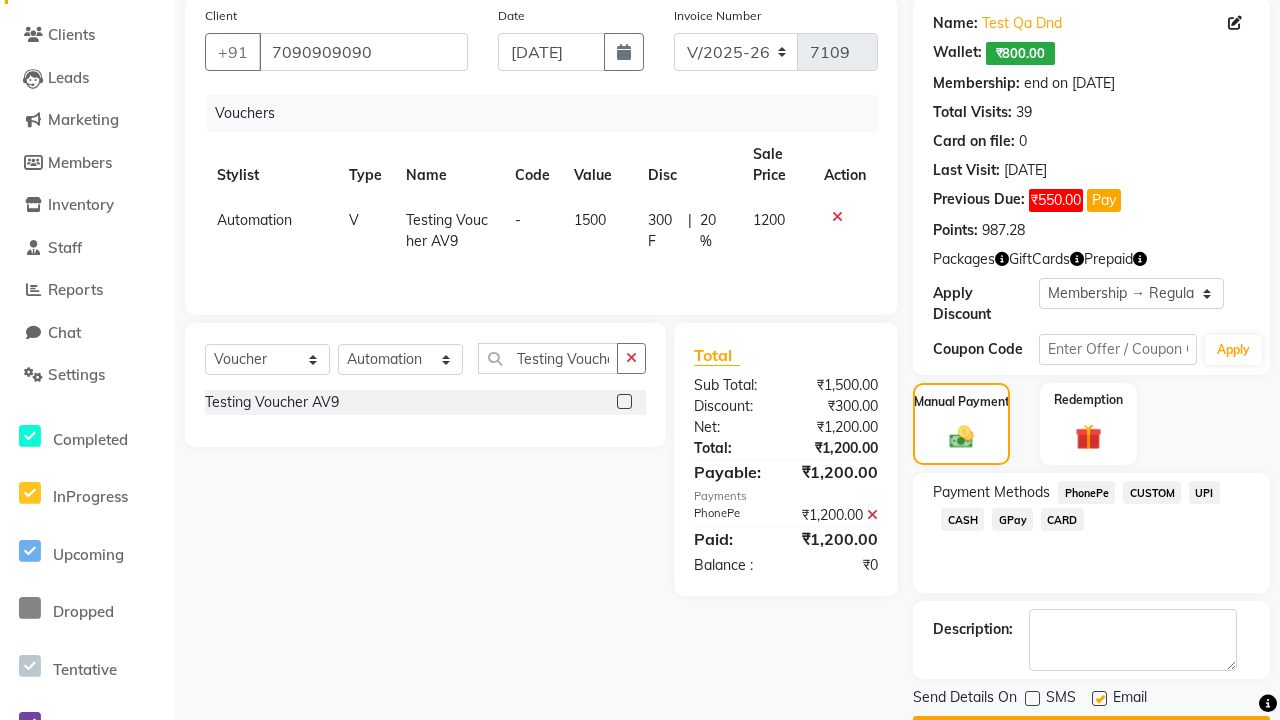 click 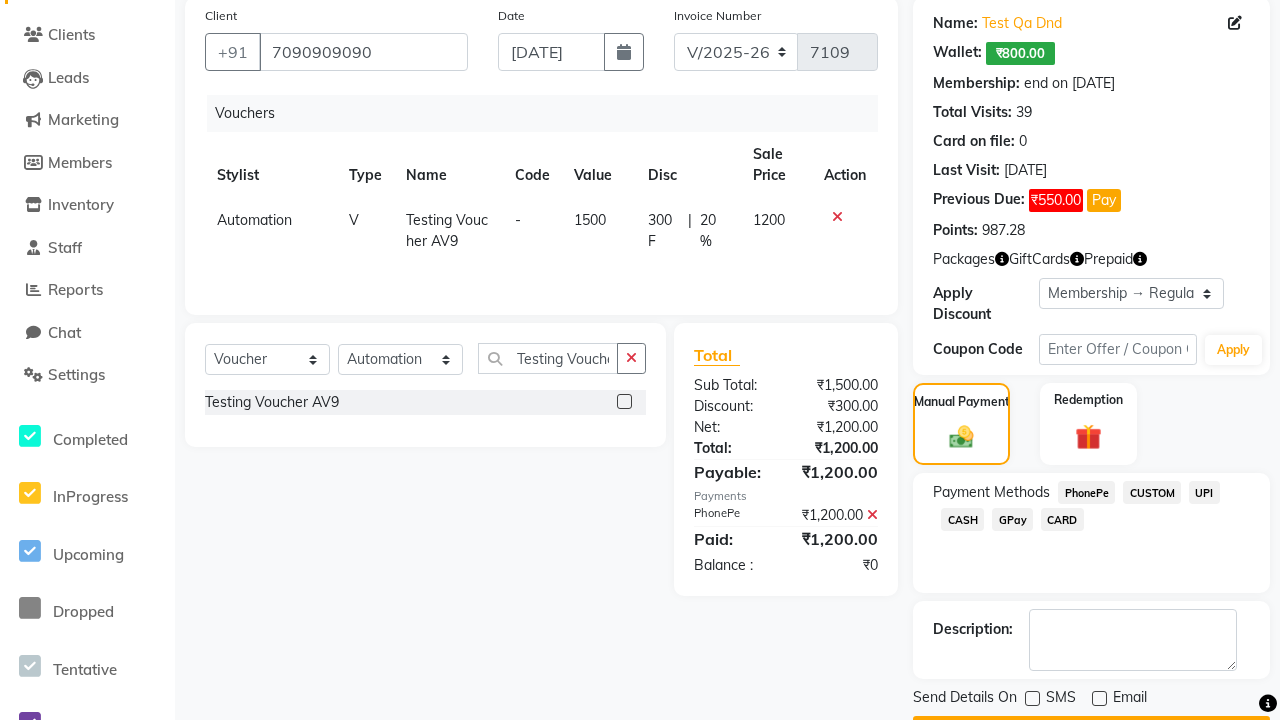 click on "Checkout" 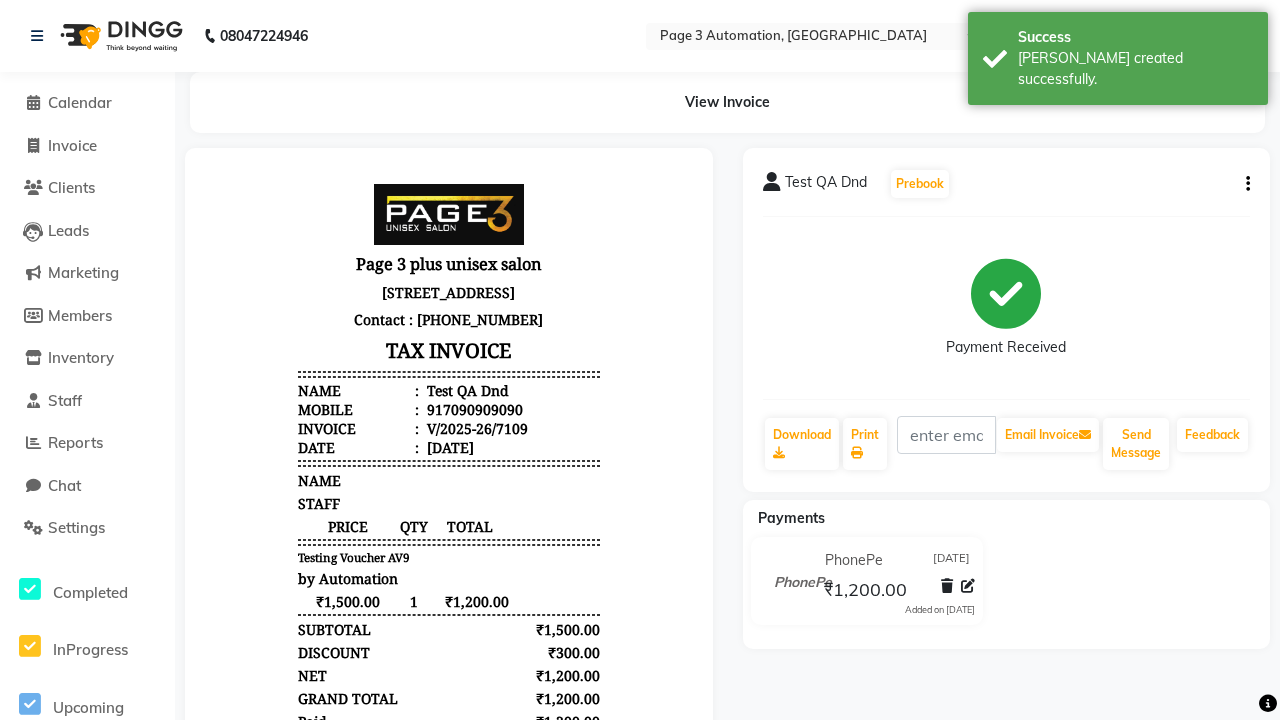 scroll, scrollTop: 0, scrollLeft: 0, axis: both 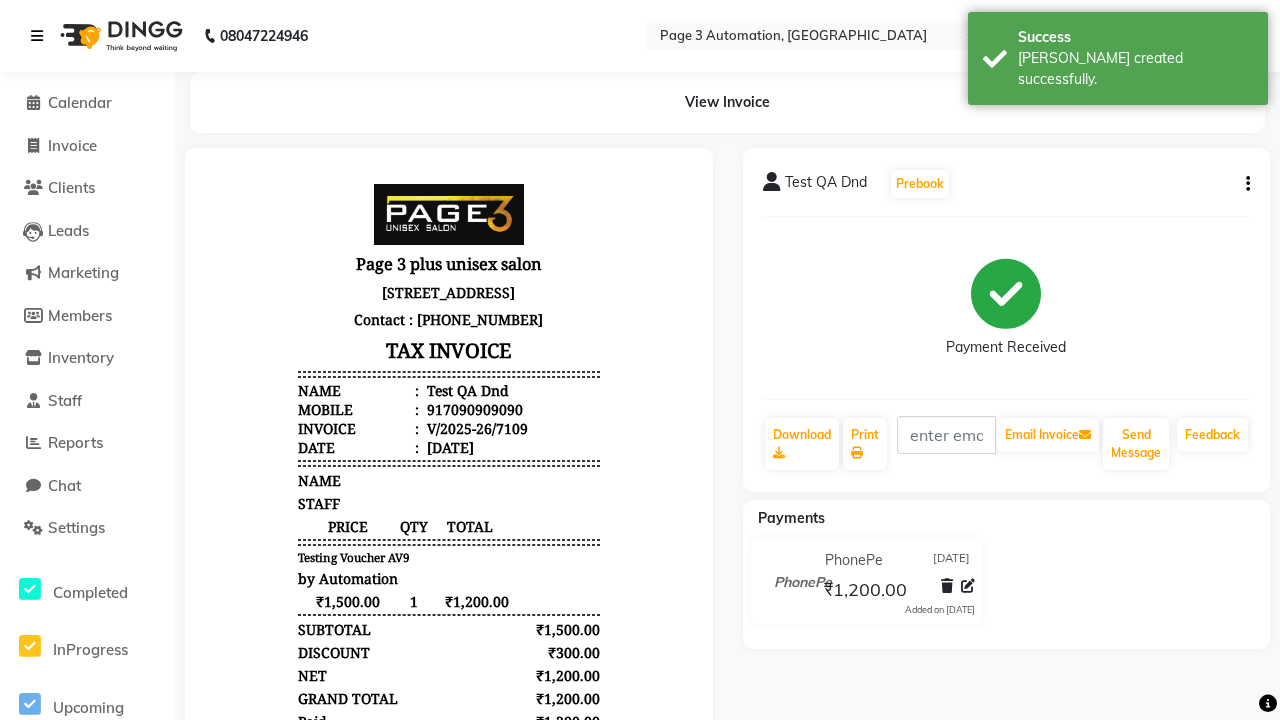 click on "[PERSON_NAME] created successfully." at bounding box center (1135, 69) 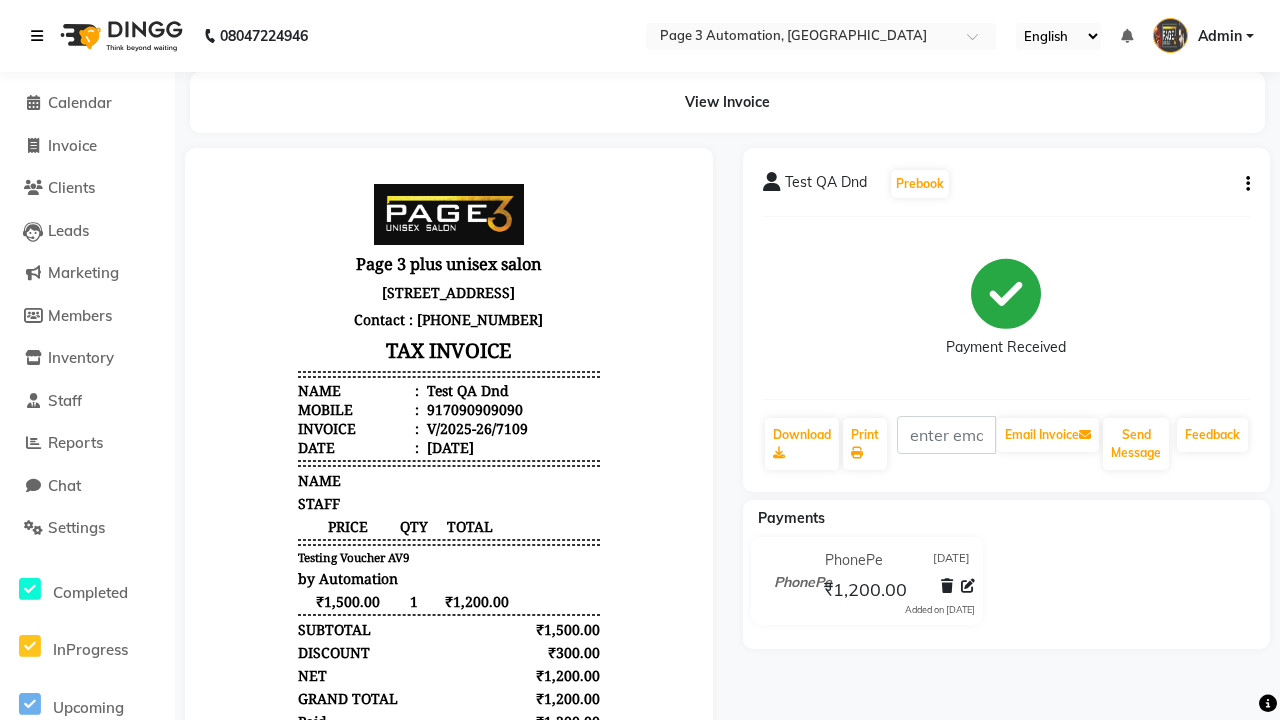 click at bounding box center [37, 36] 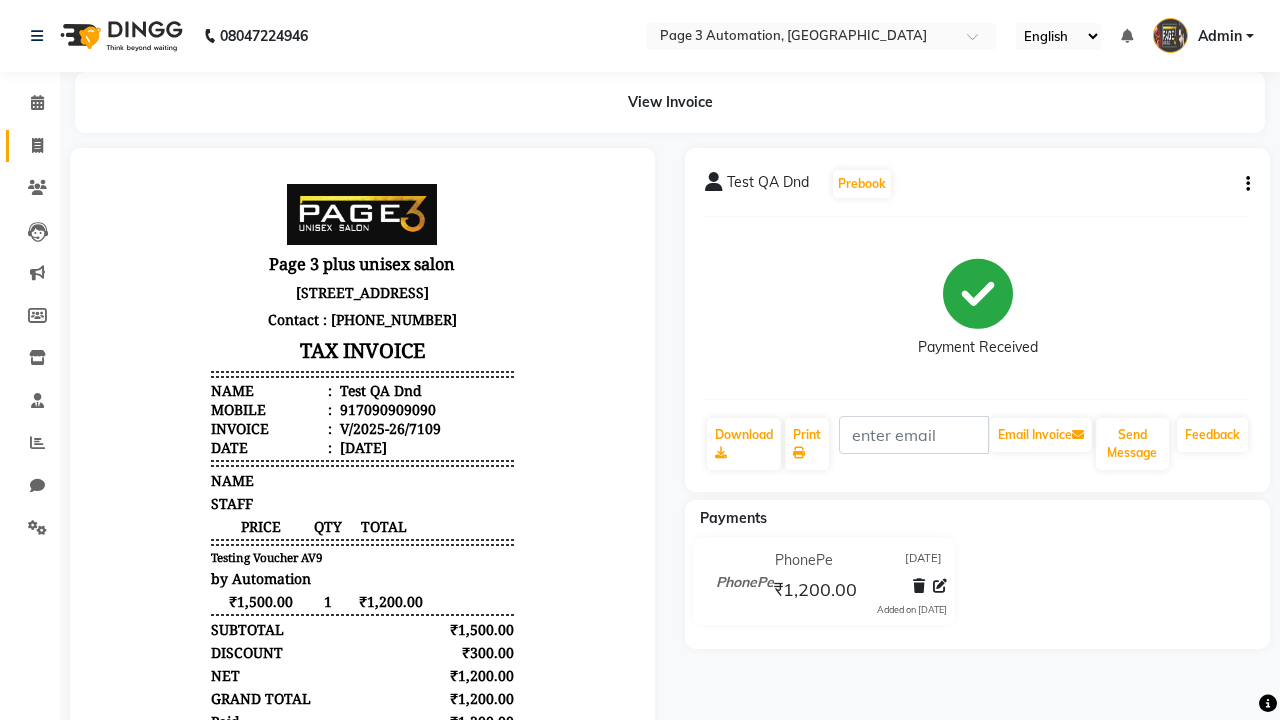 click 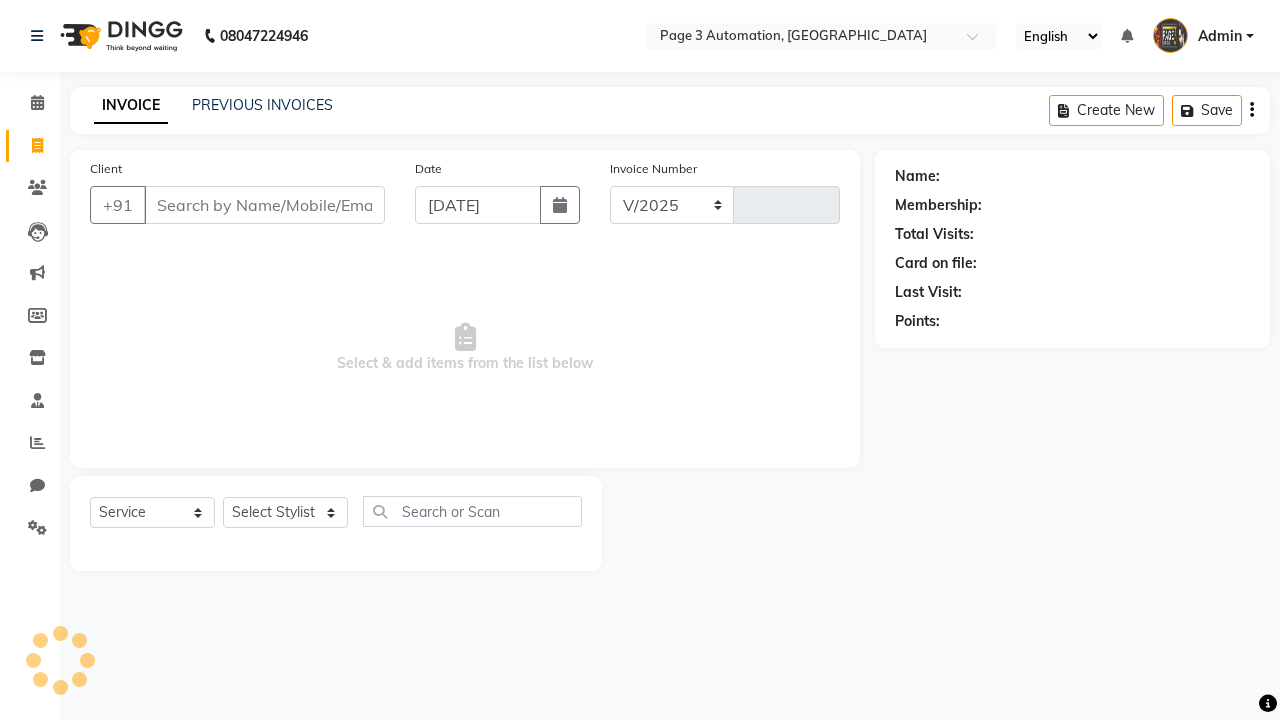 select on "2774" 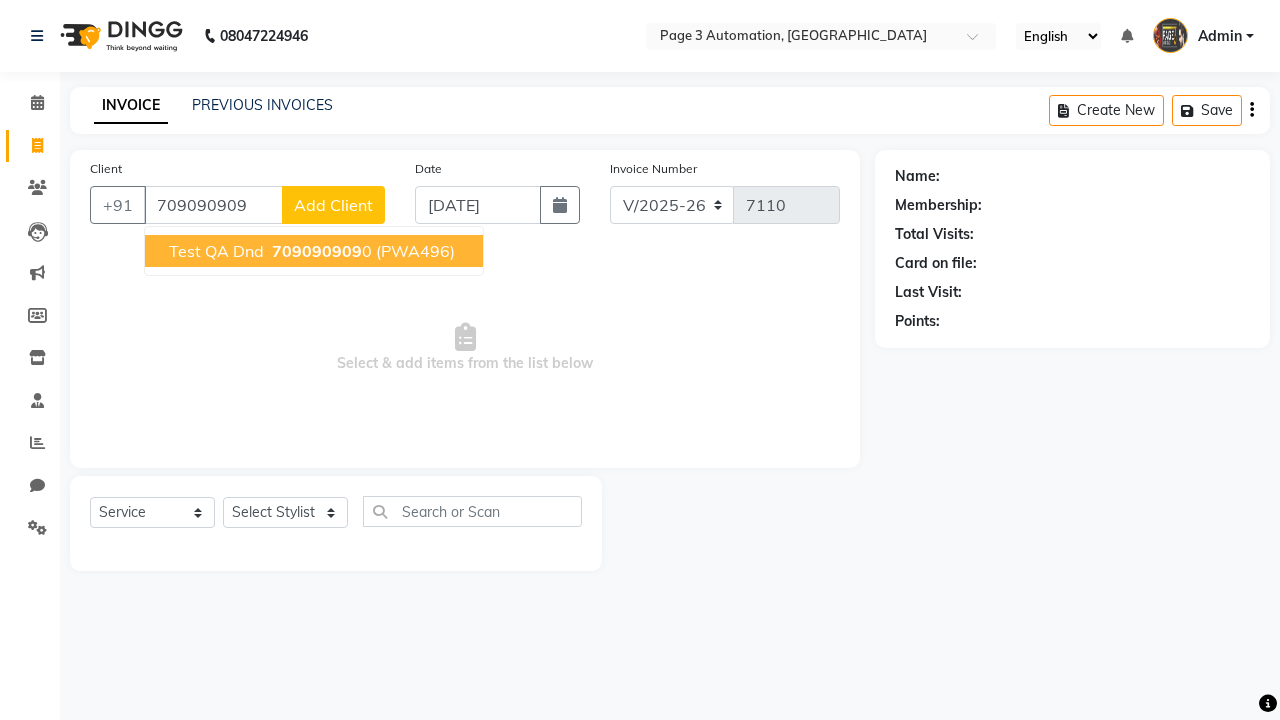 click on "709090909" at bounding box center (317, 251) 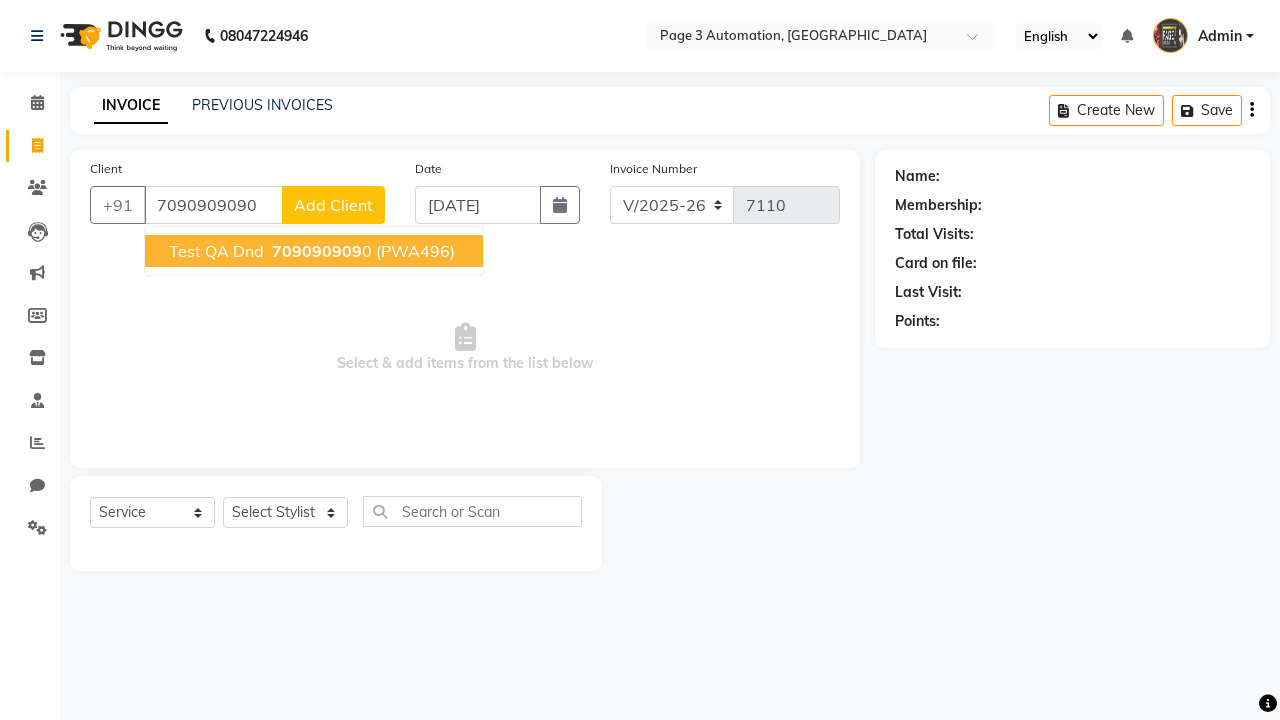 type on "7090909090" 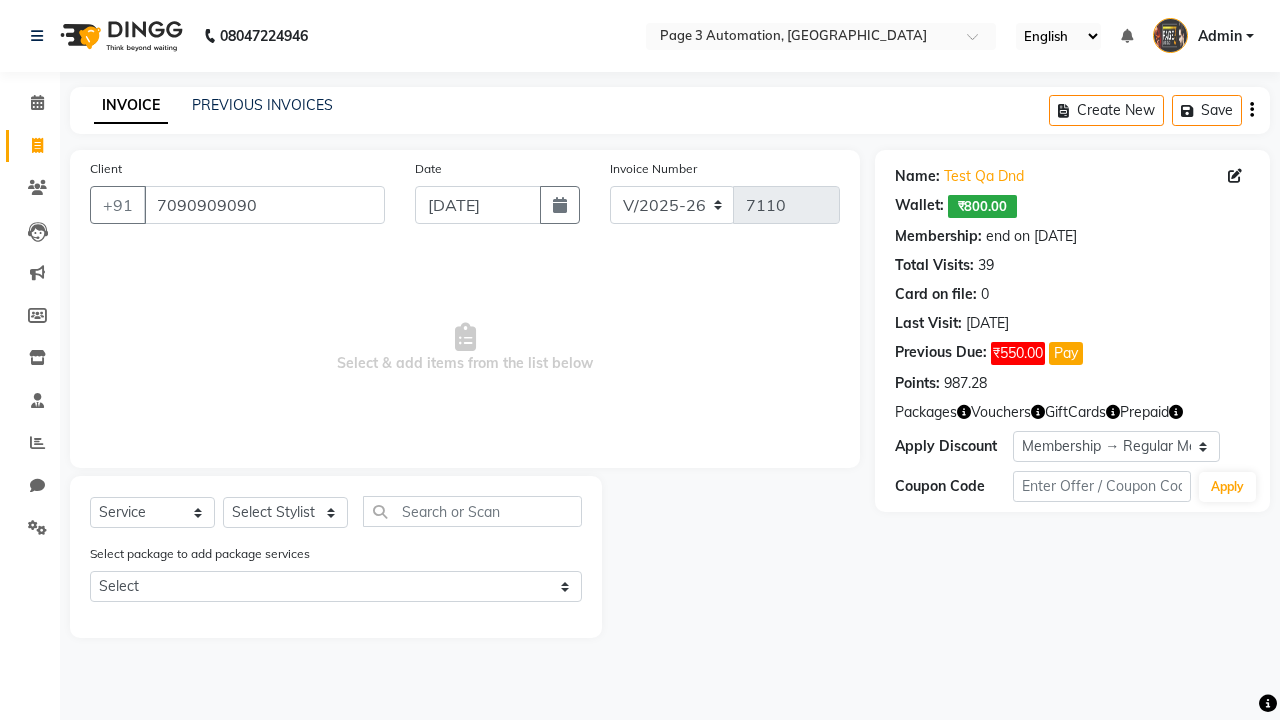 select on "0:" 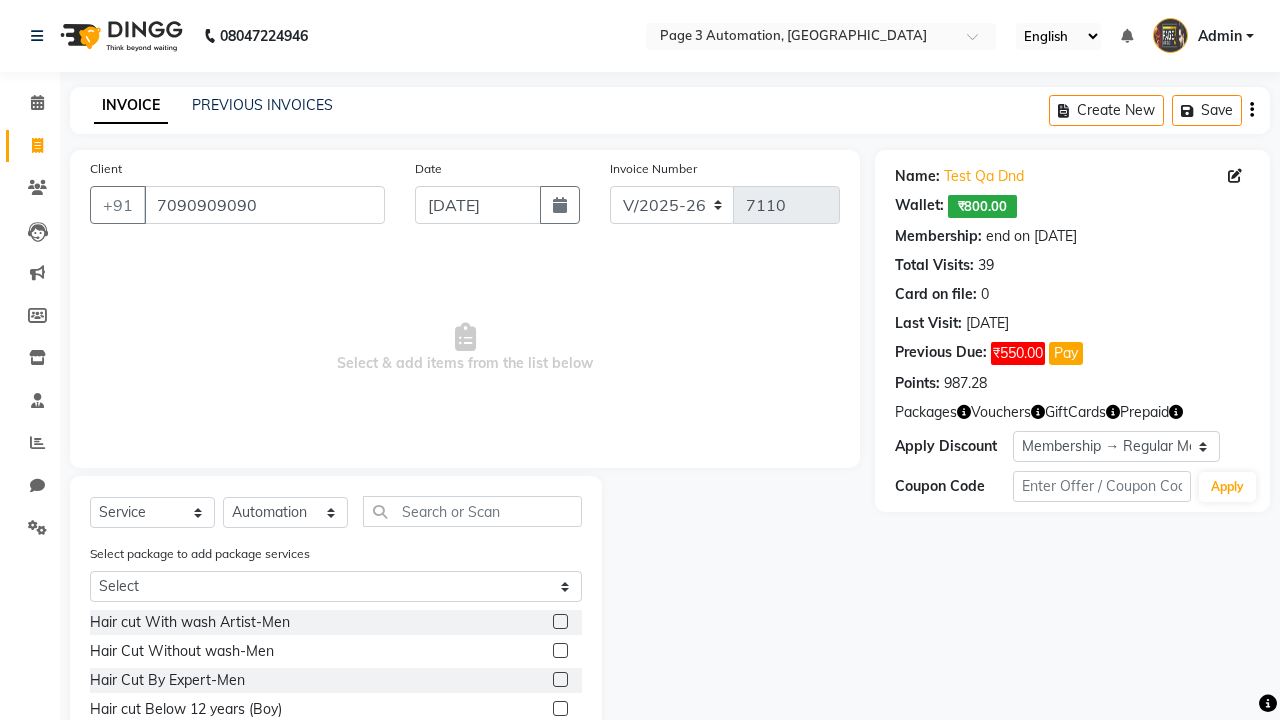 click 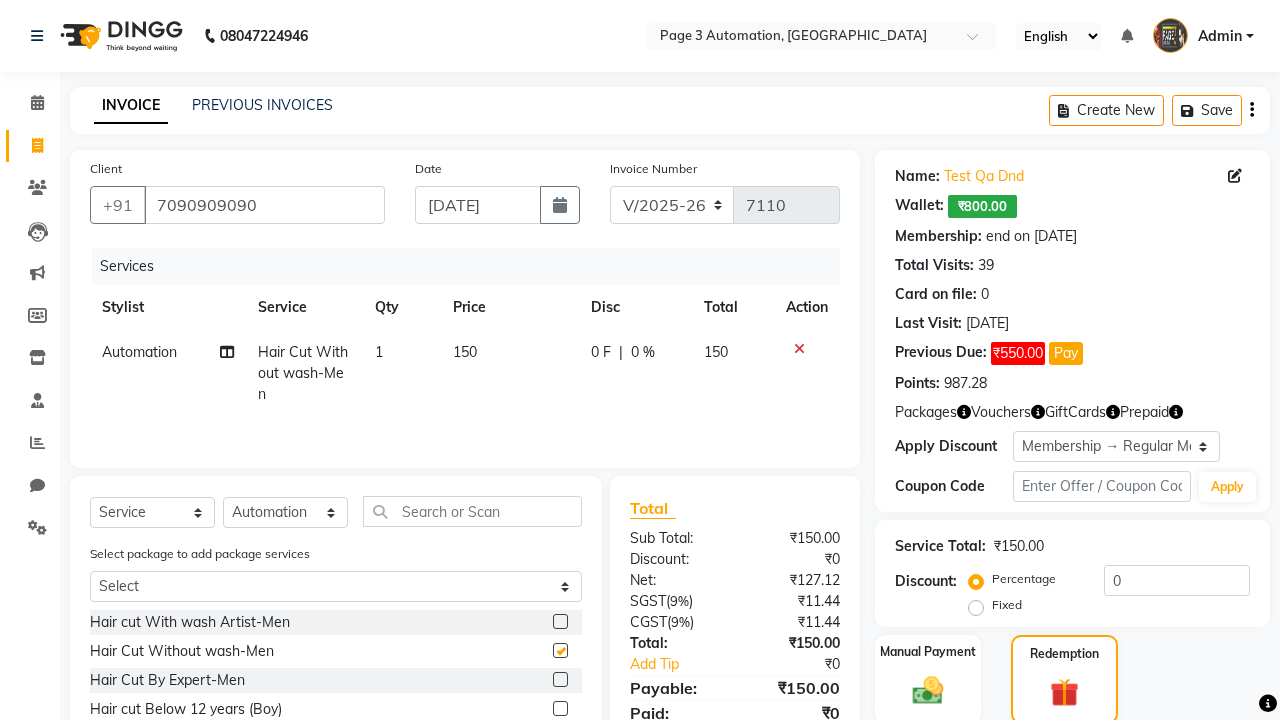 checkbox on "false" 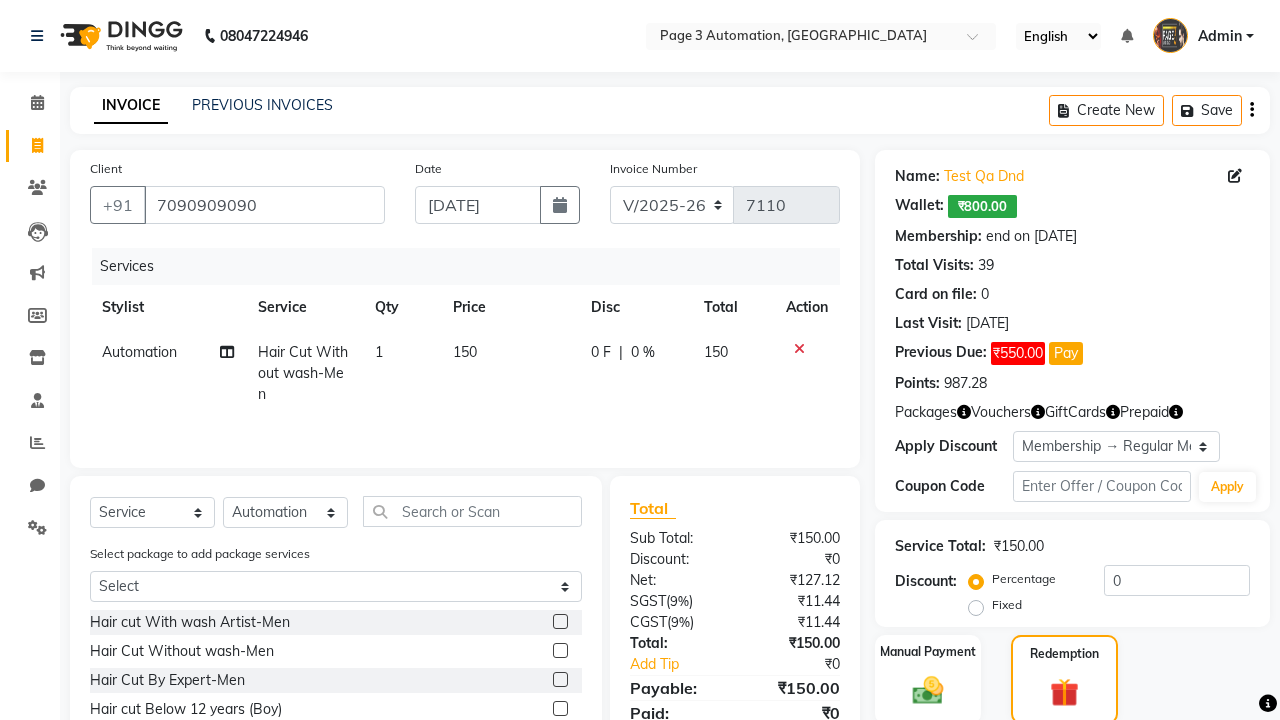 click on "Voucher  1" 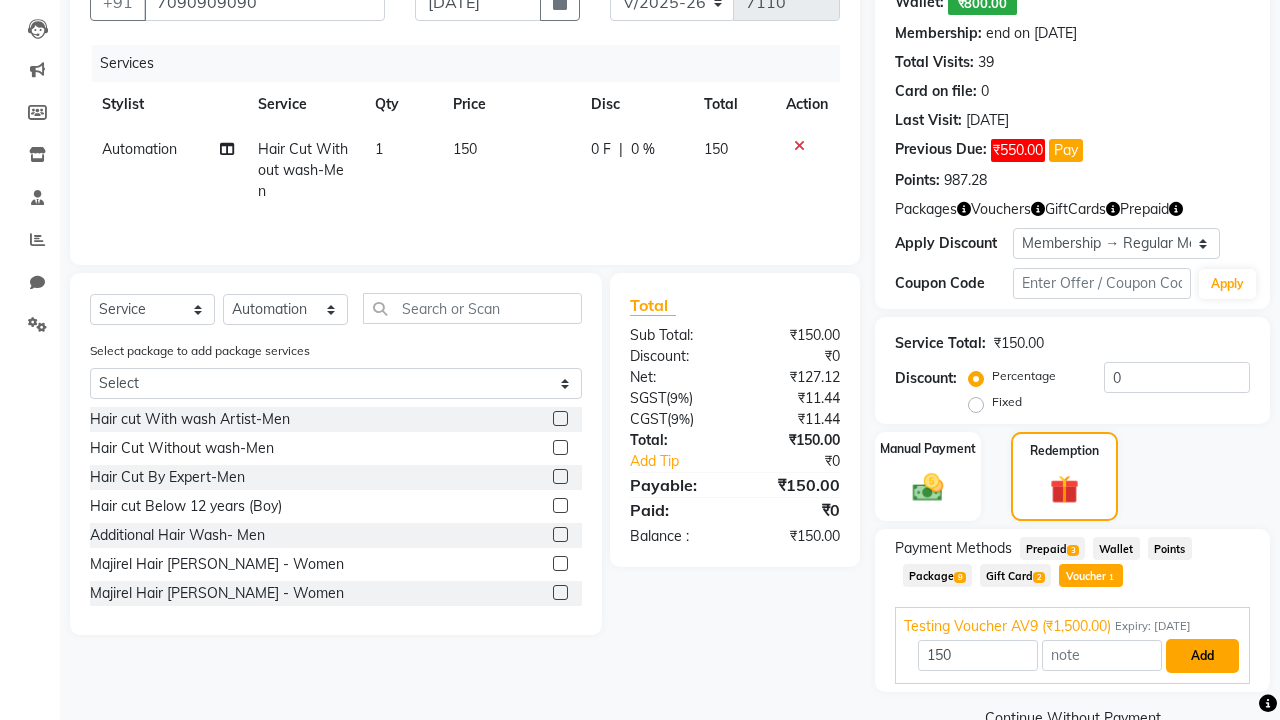 click on "Add" at bounding box center (1202, 656) 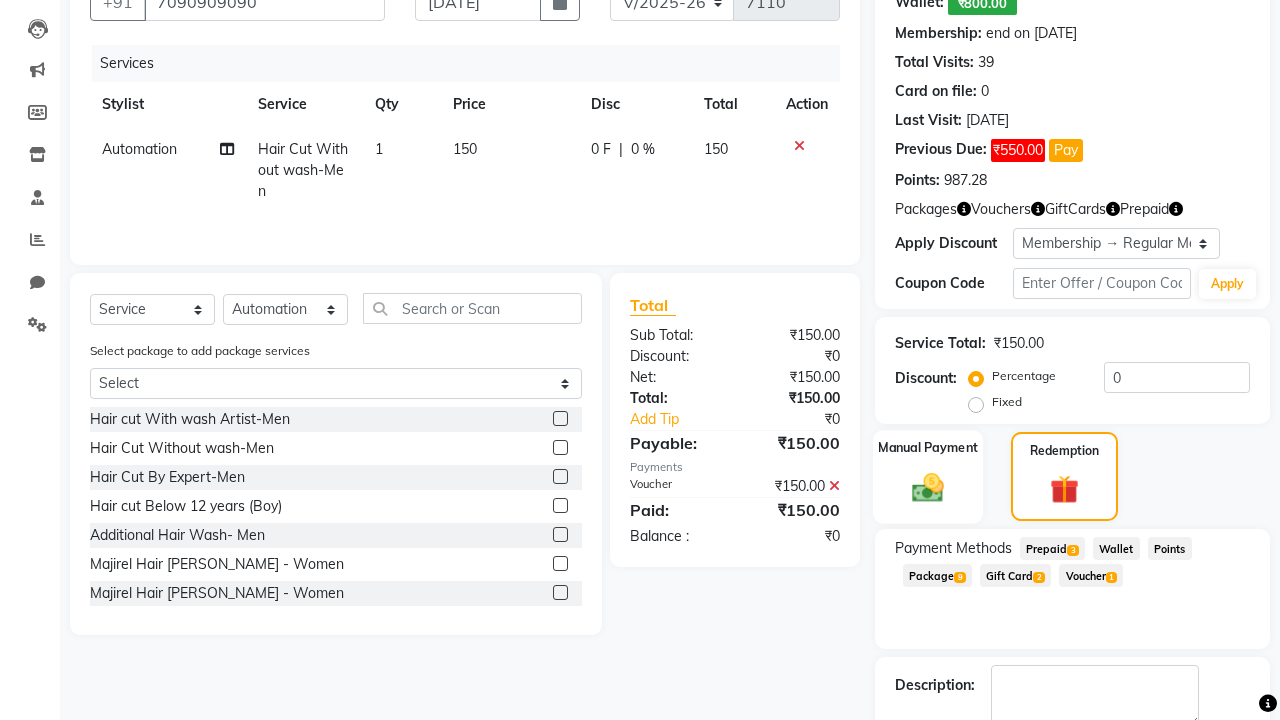 click 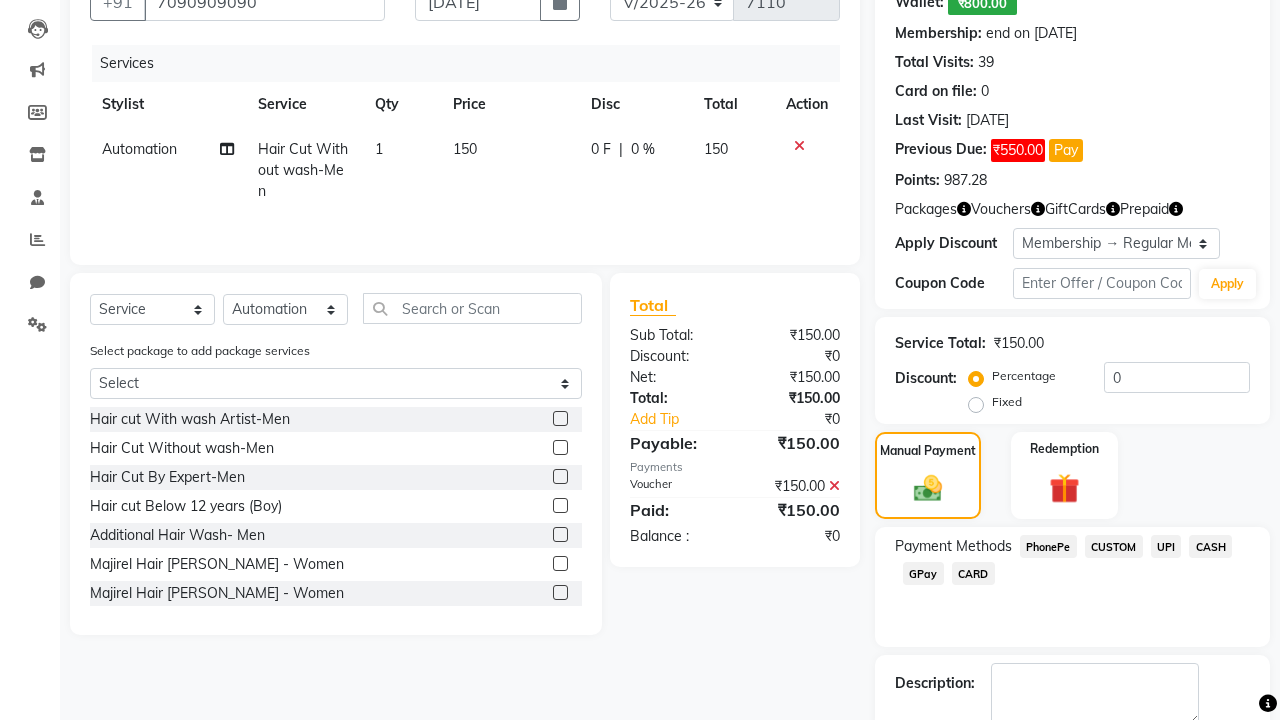 click on "PhonePe" 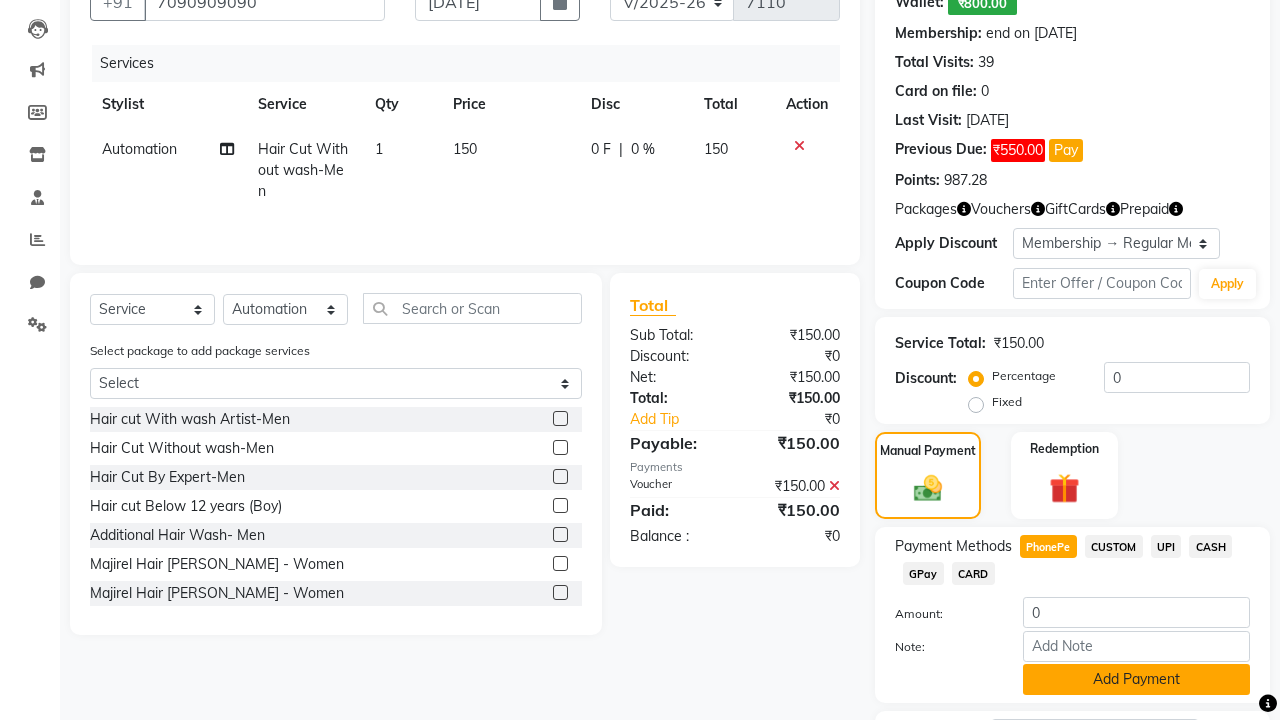click on "Add Payment" 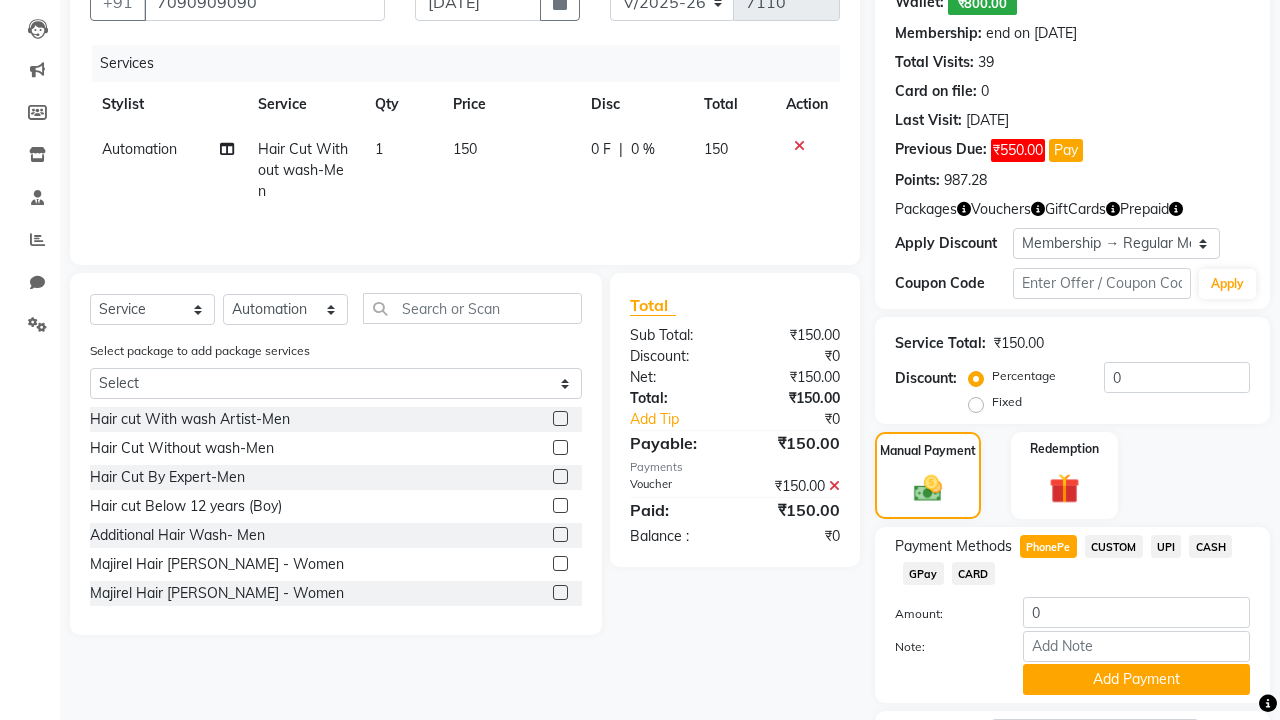 click 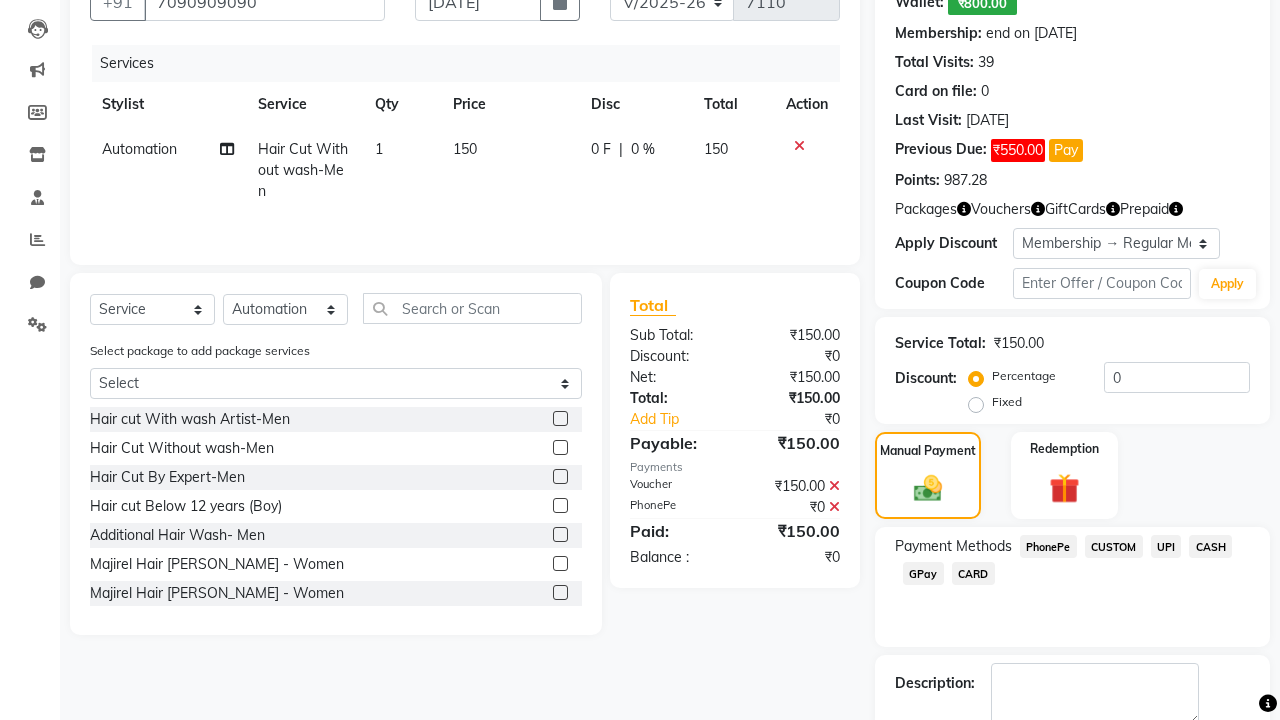 scroll, scrollTop: 314, scrollLeft: 0, axis: vertical 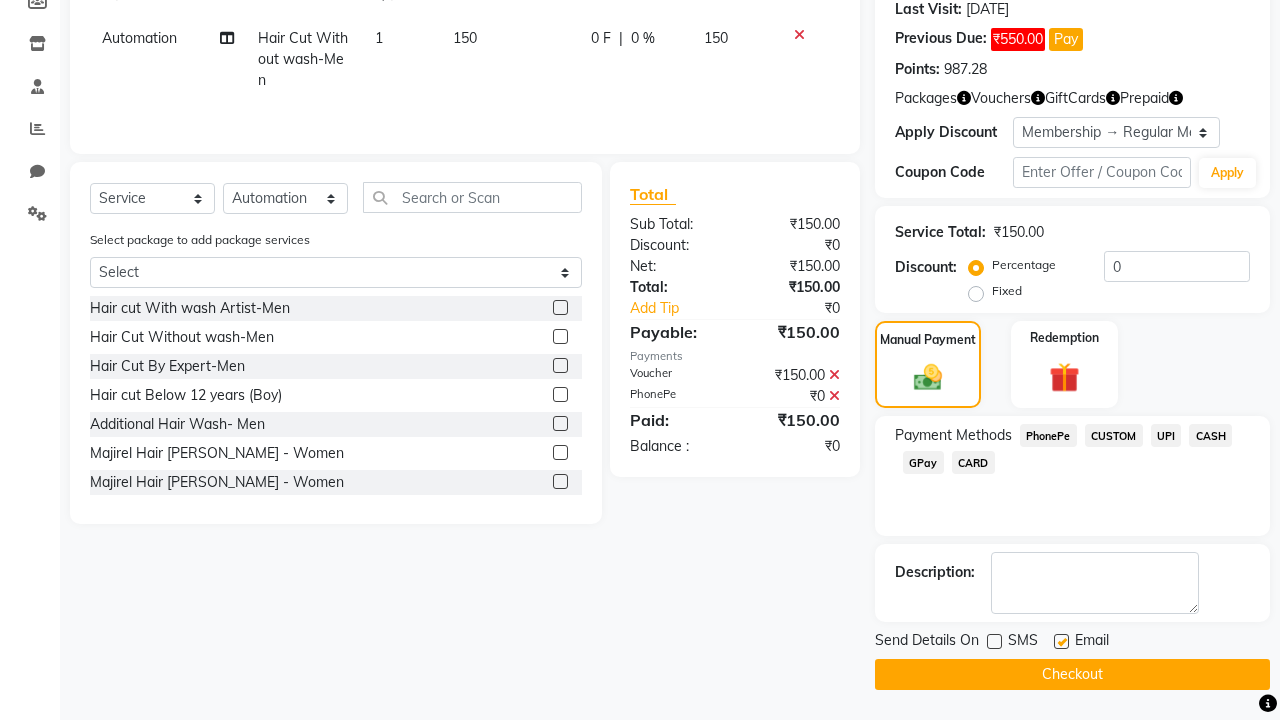 click 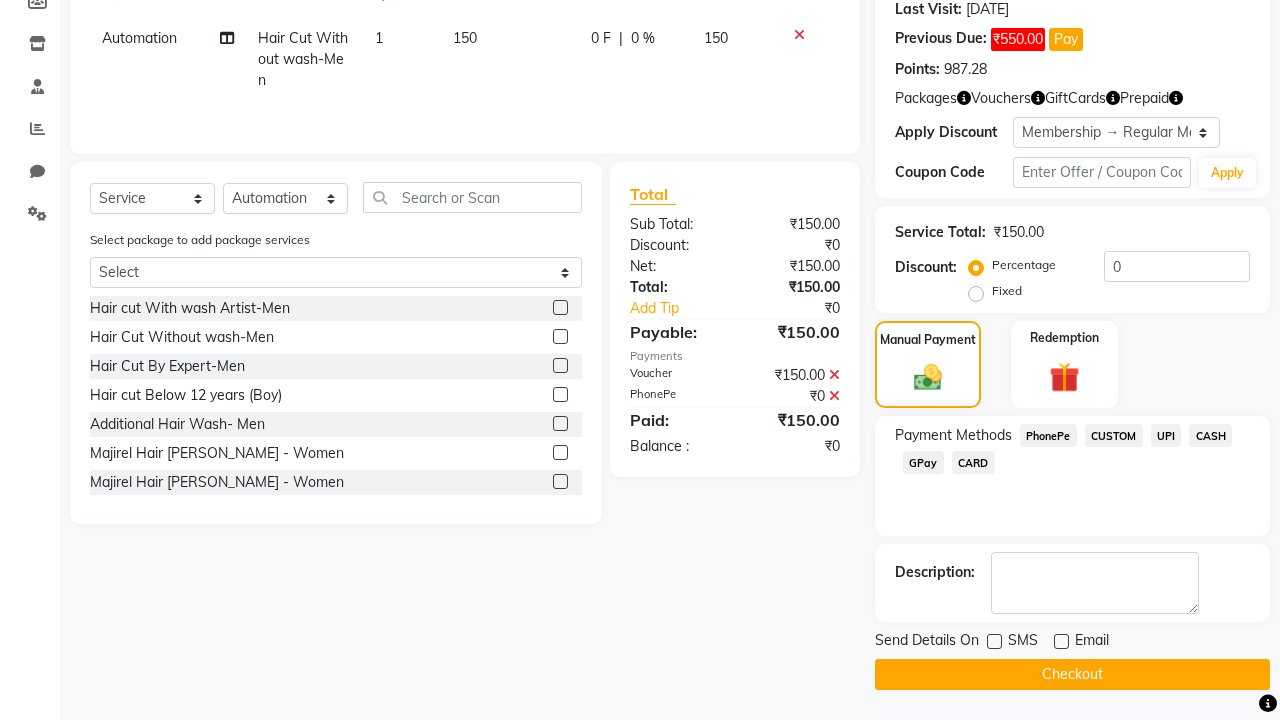 click on "Checkout" 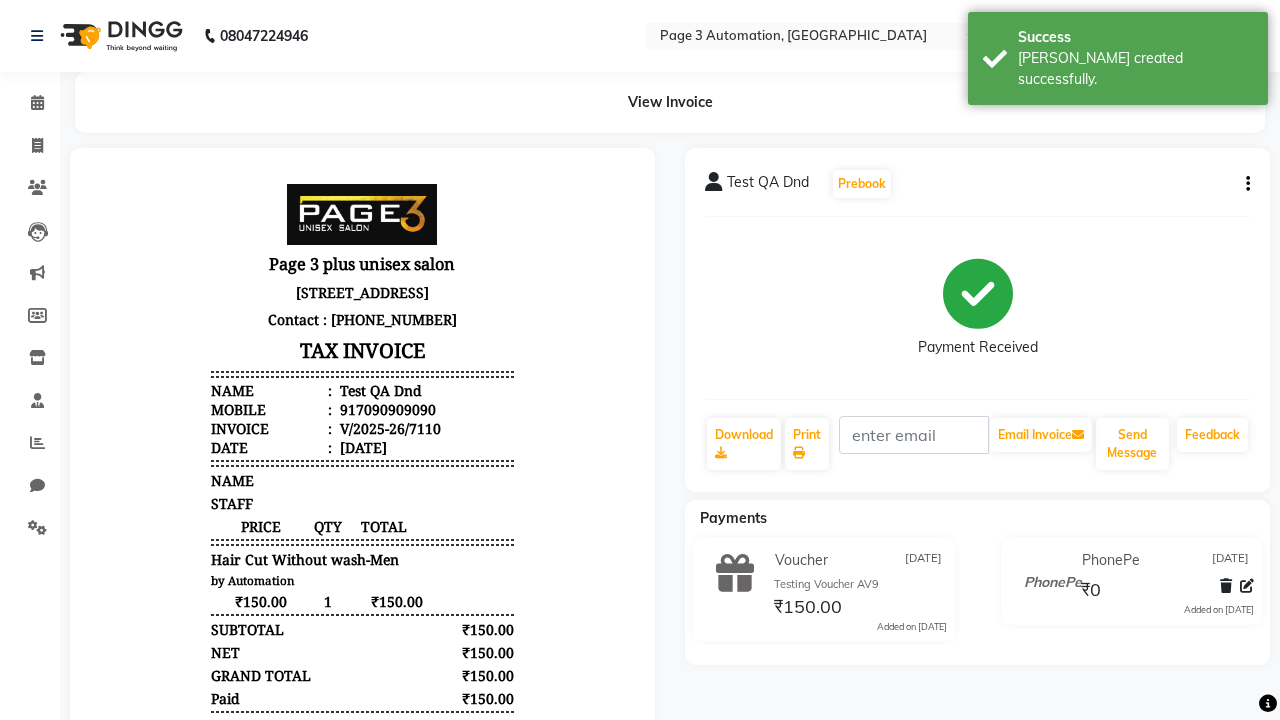 scroll, scrollTop: 0, scrollLeft: 0, axis: both 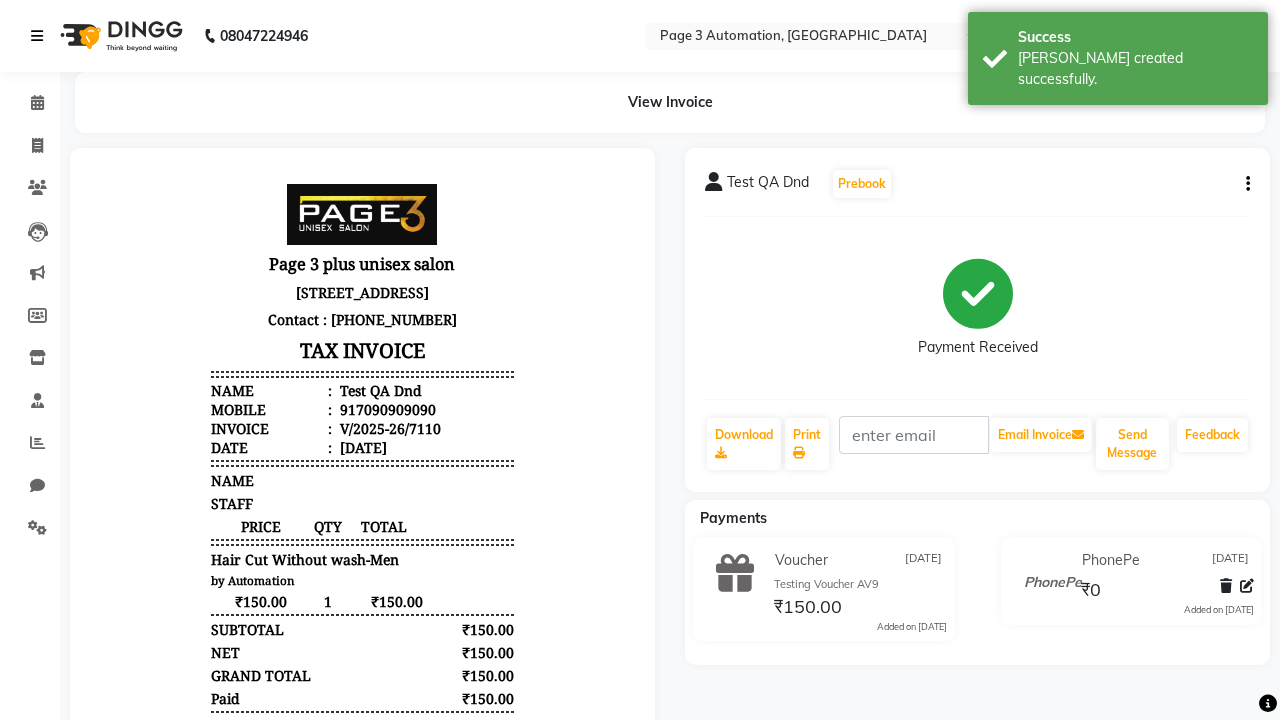 click on "[PERSON_NAME] created successfully." at bounding box center [1135, 69] 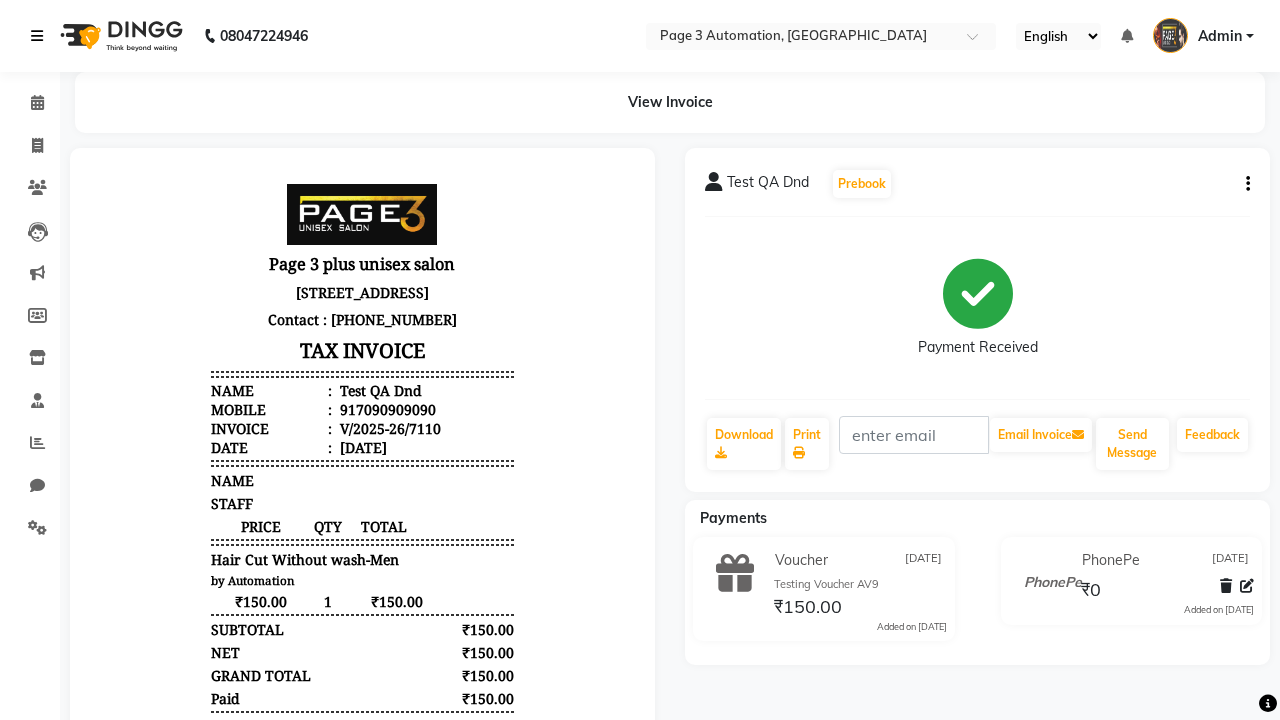 click at bounding box center [37, 36] 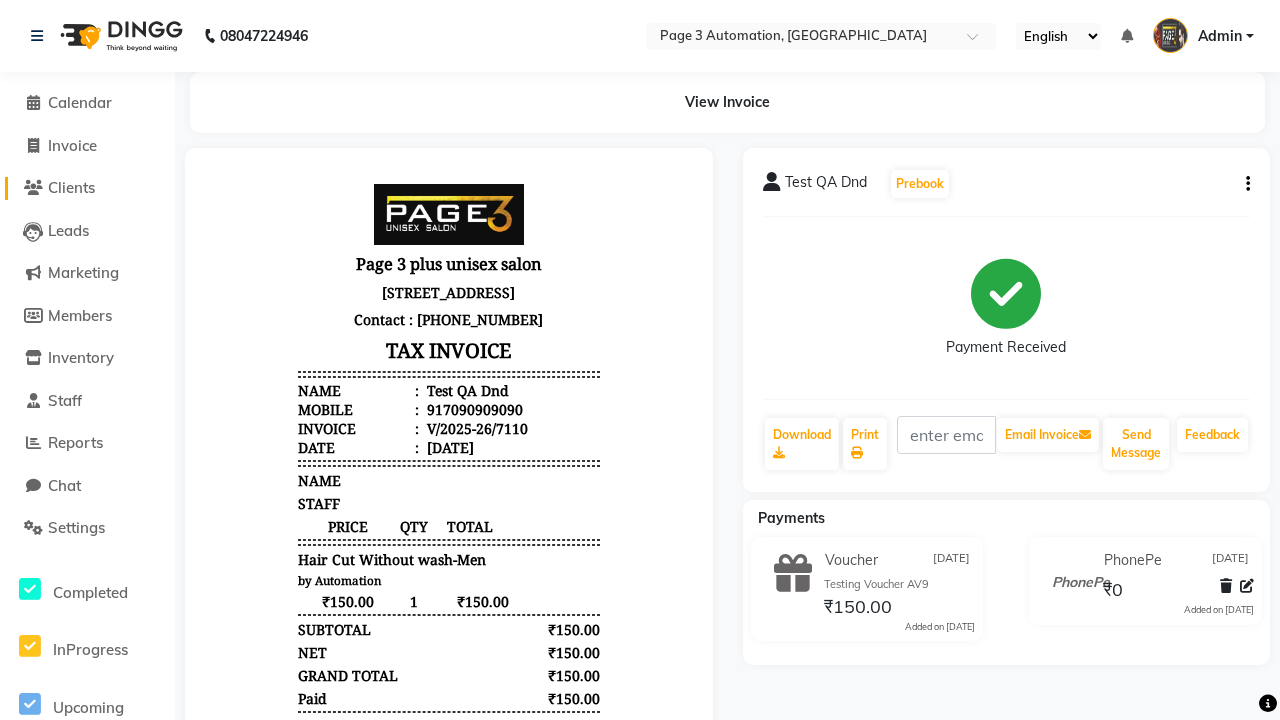 click on "Clients" 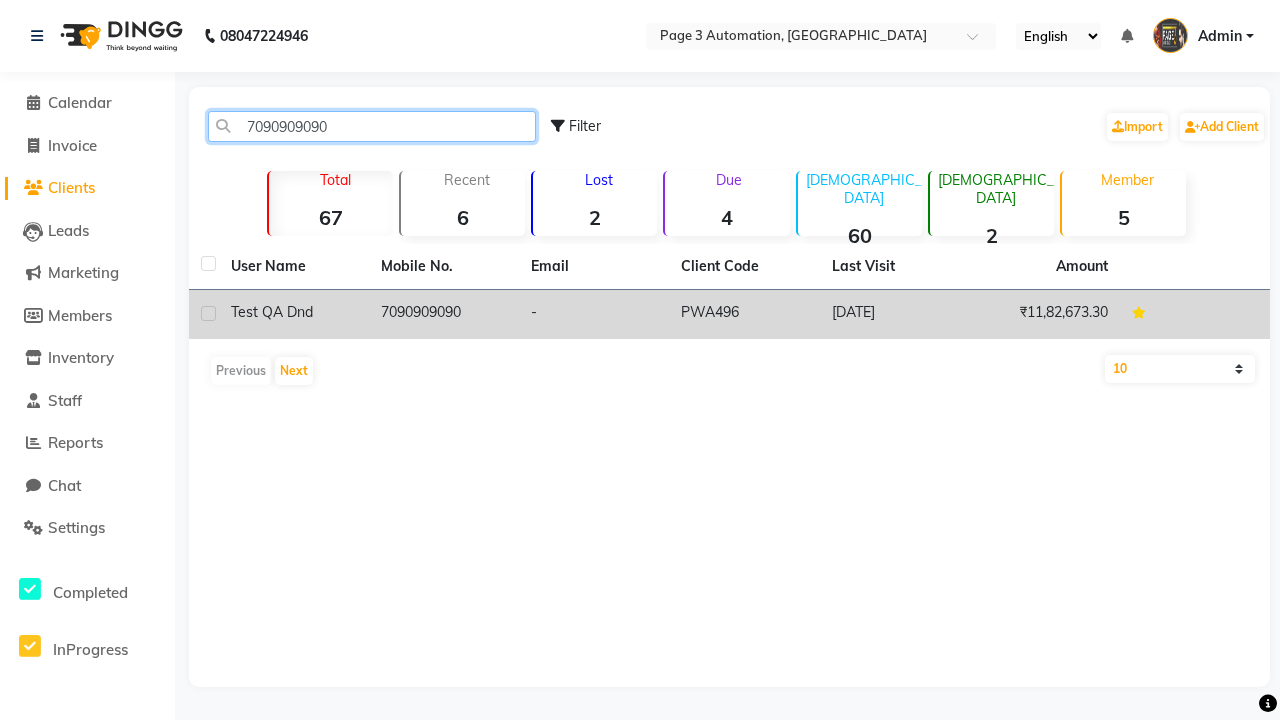 type on "7090909090" 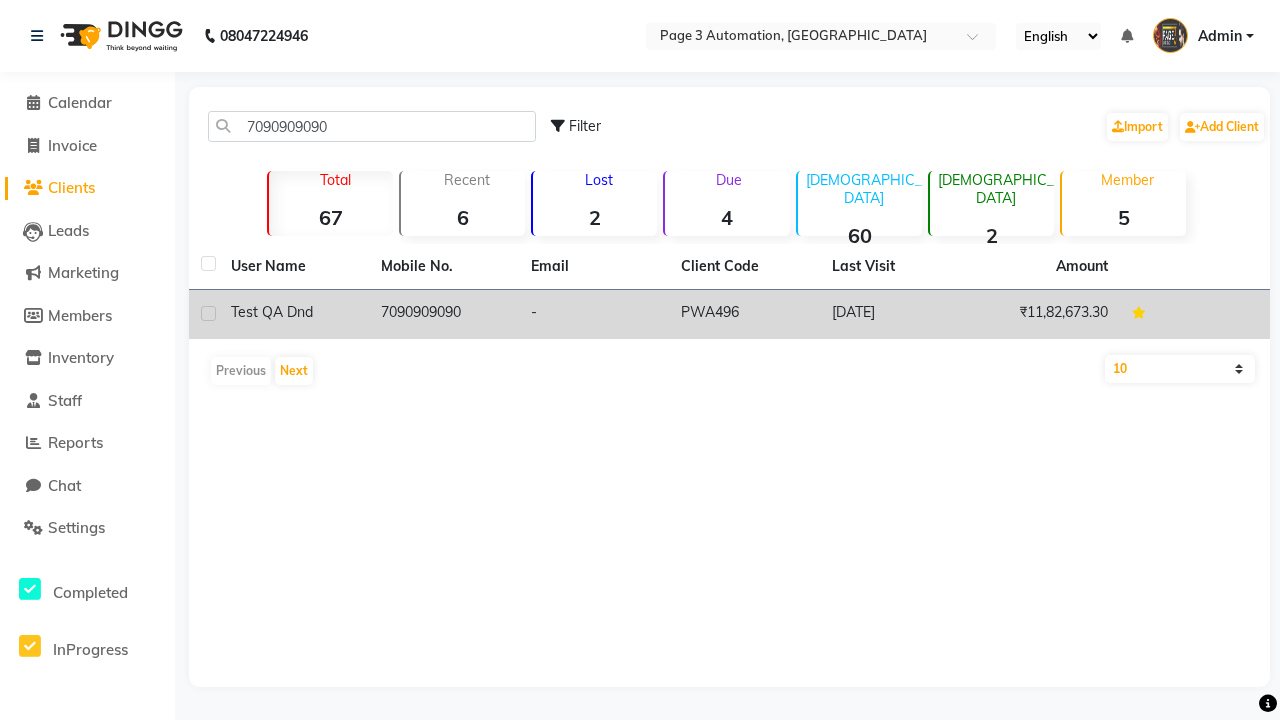 click on "7090909090" 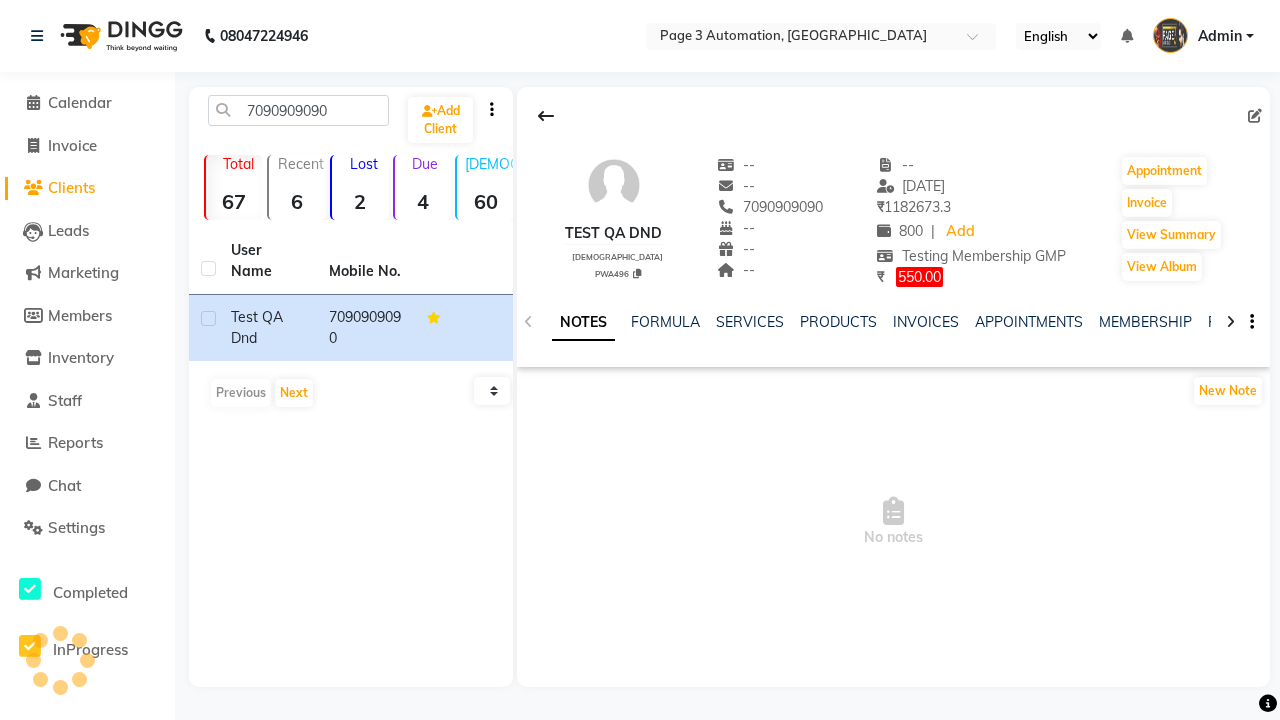 click on "VOUCHERS" 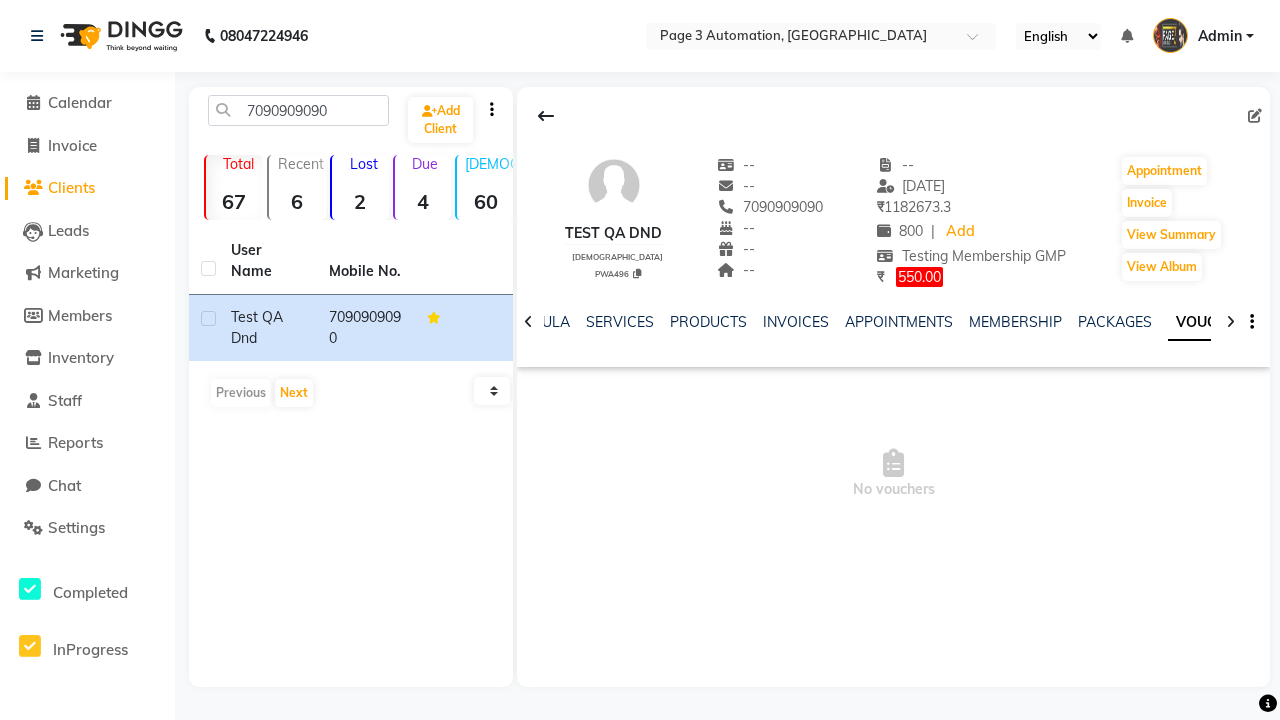 scroll, scrollTop: 0, scrollLeft: 460, axis: horizontal 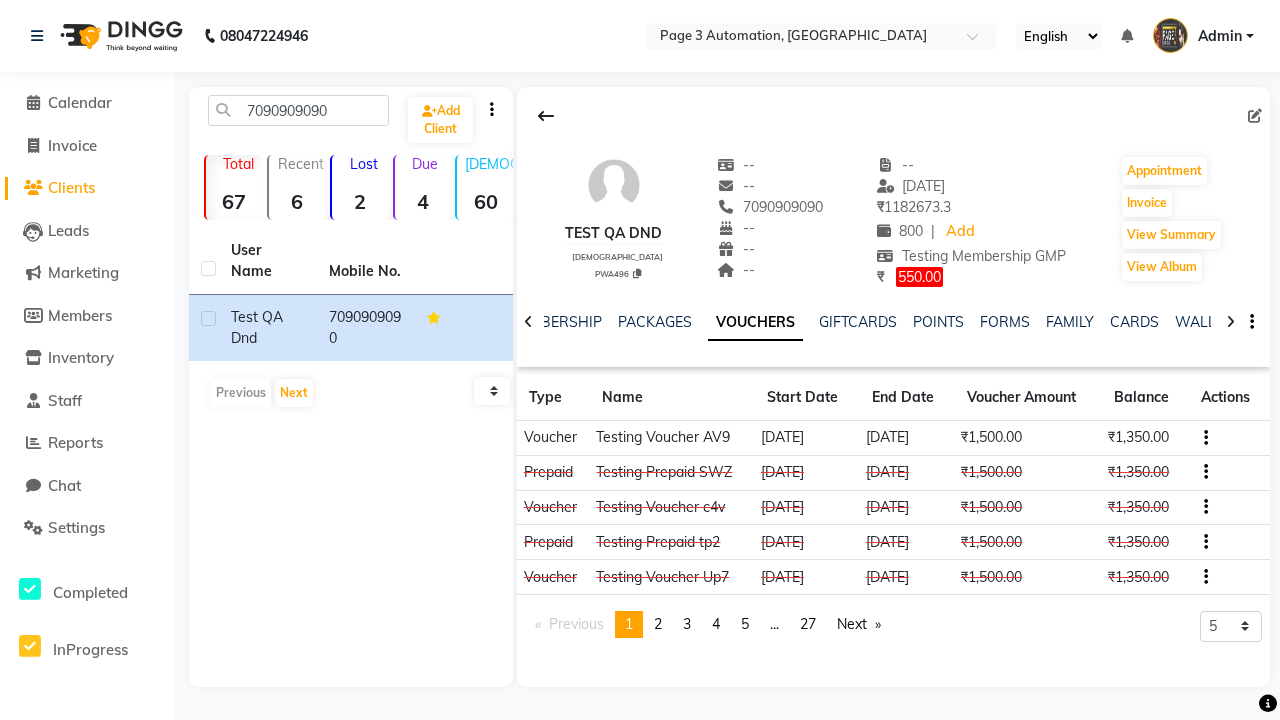 click 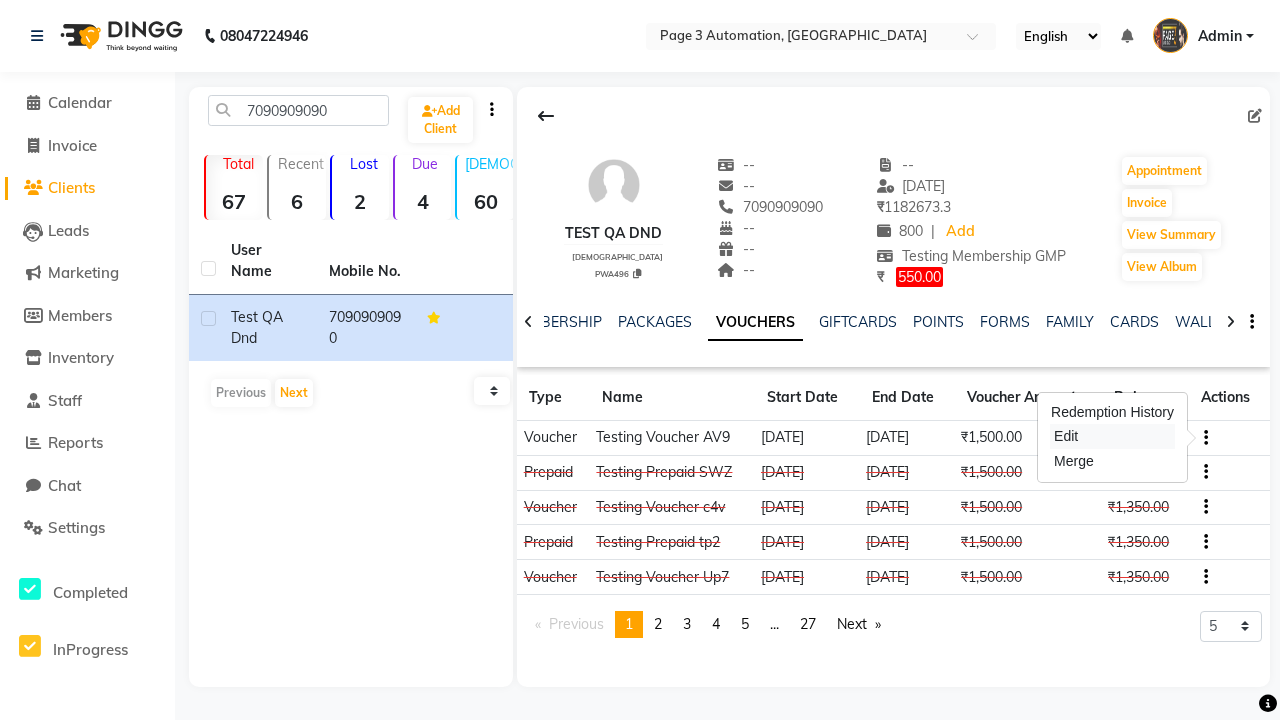 click on "Edit" at bounding box center (1112, 436) 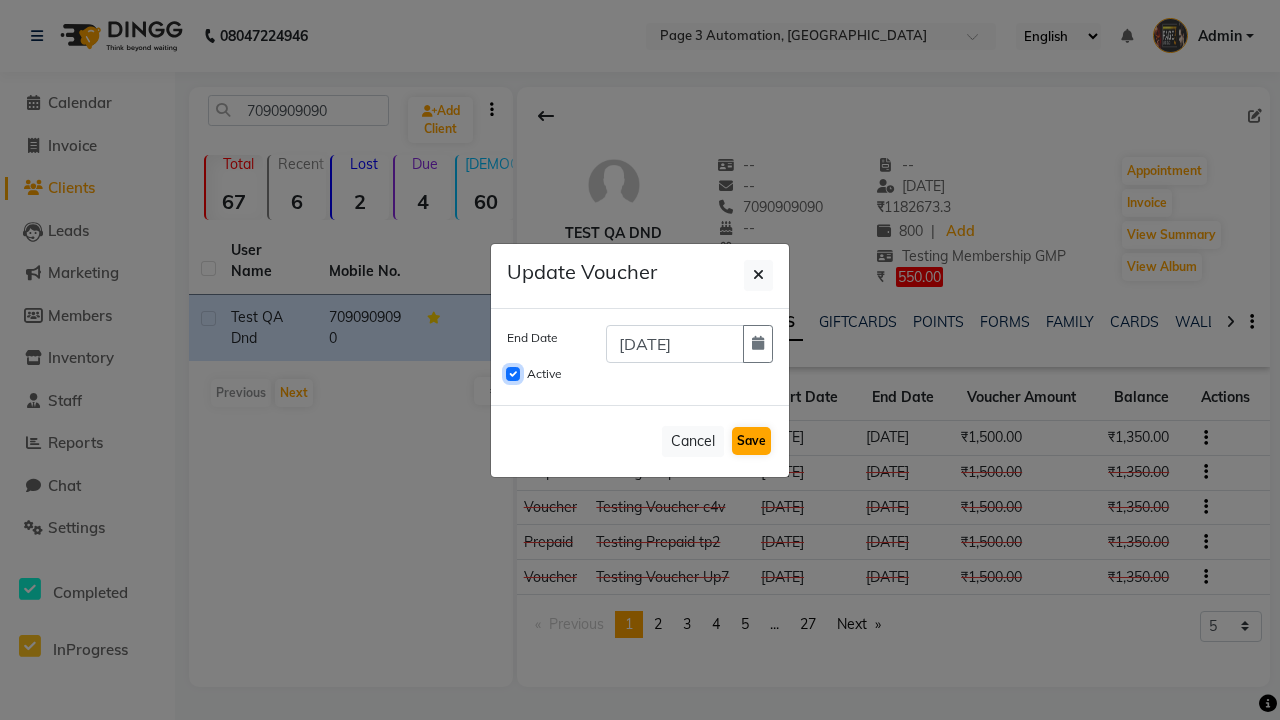click on "Active" at bounding box center (513, 374) 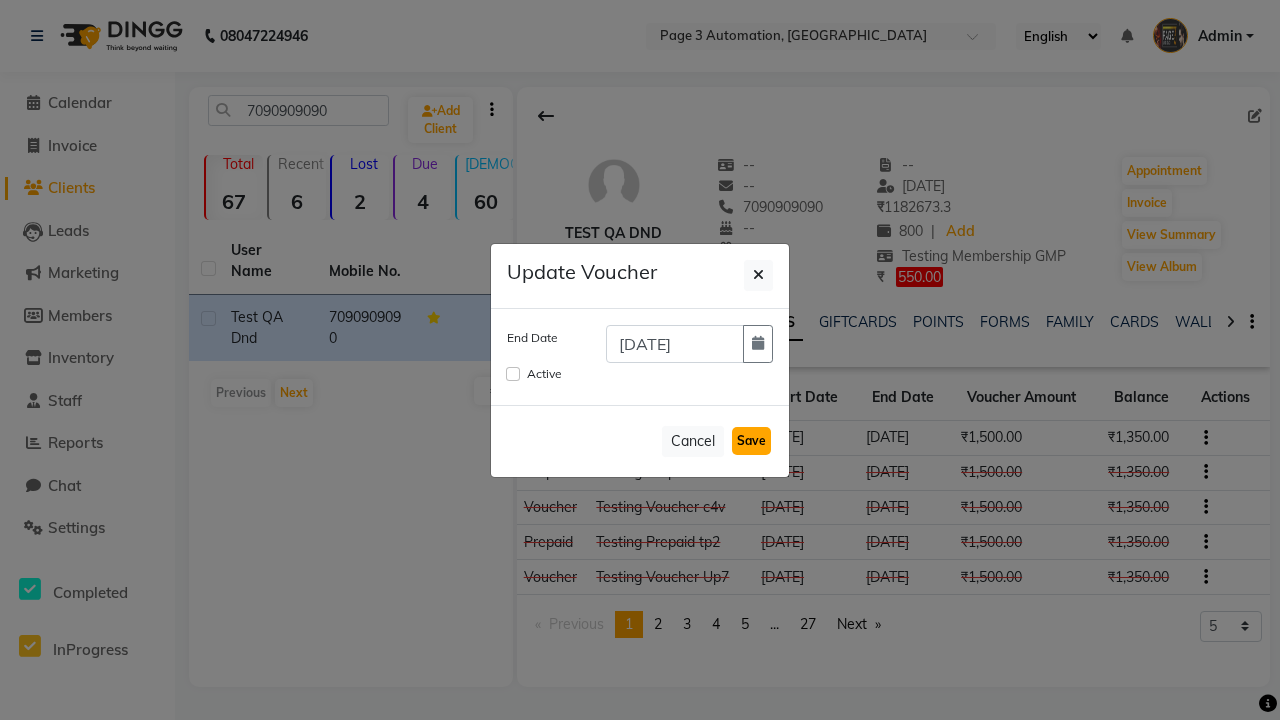 click on "Save" 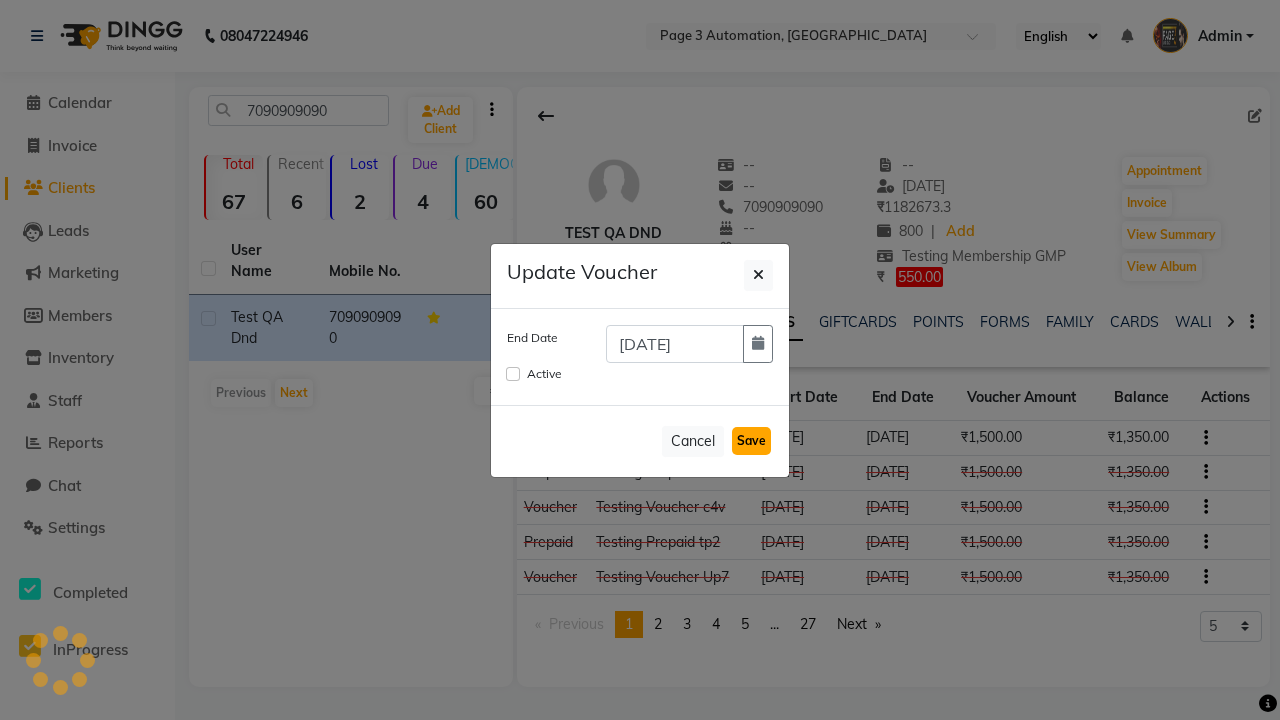type 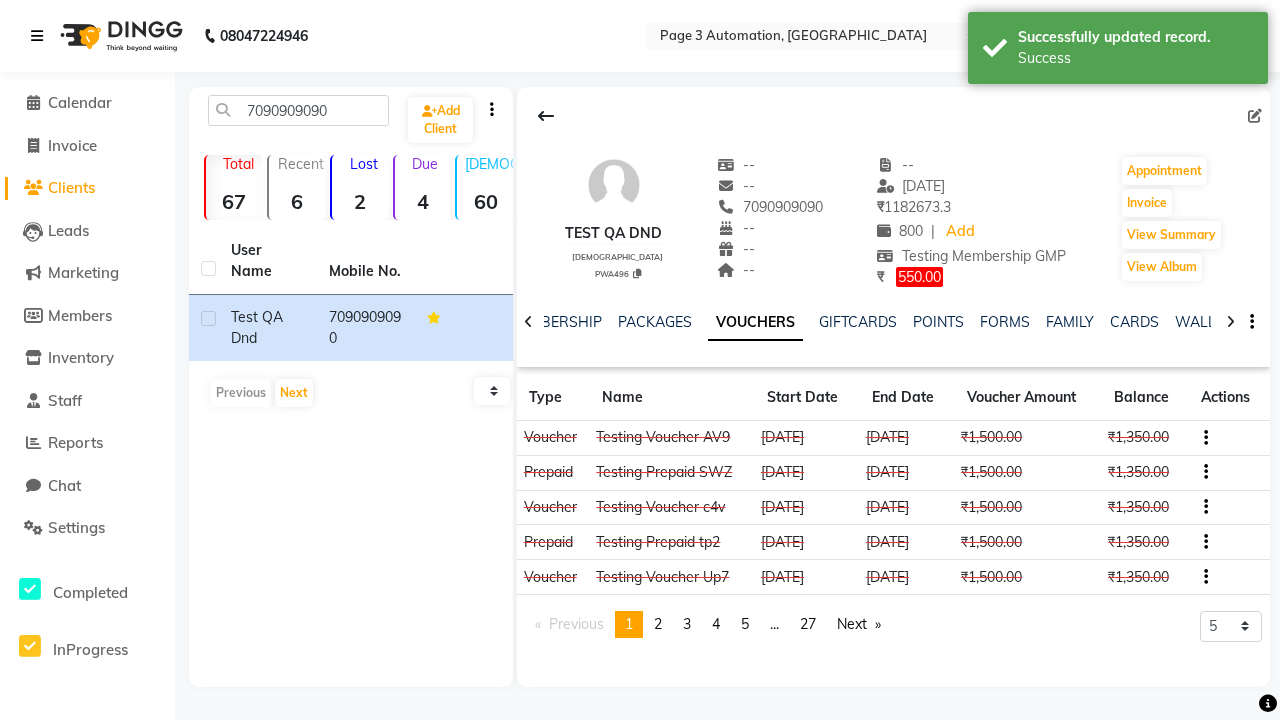 click on "Success" at bounding box center [1135, 58] 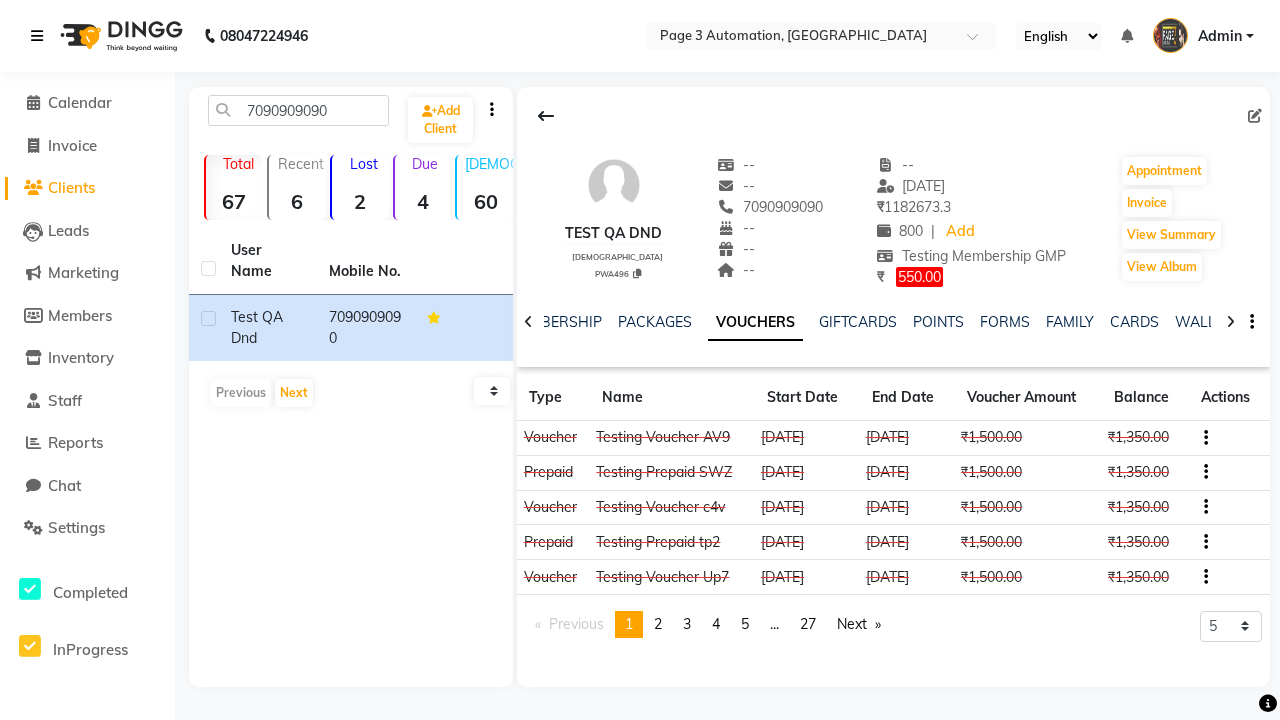 click at bounding box center (37, 36) 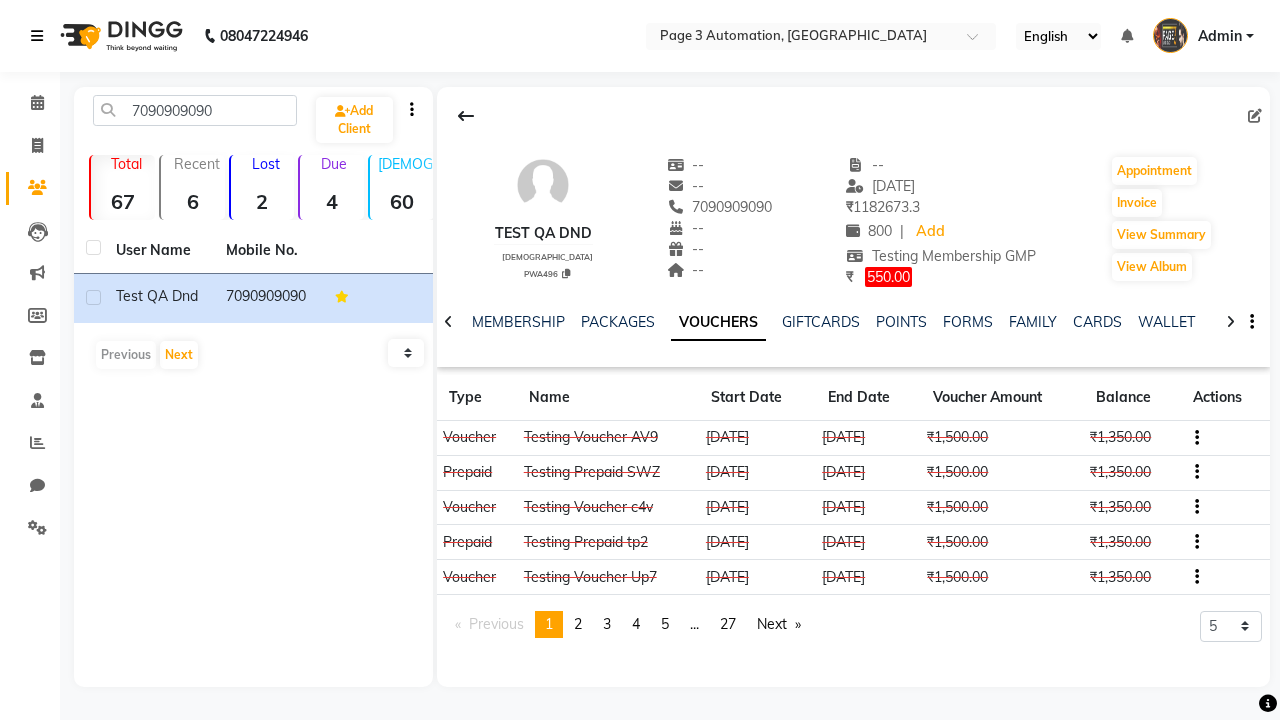 scroll, scrollTop: 0, scrollLeft: 417, axis: horizontal 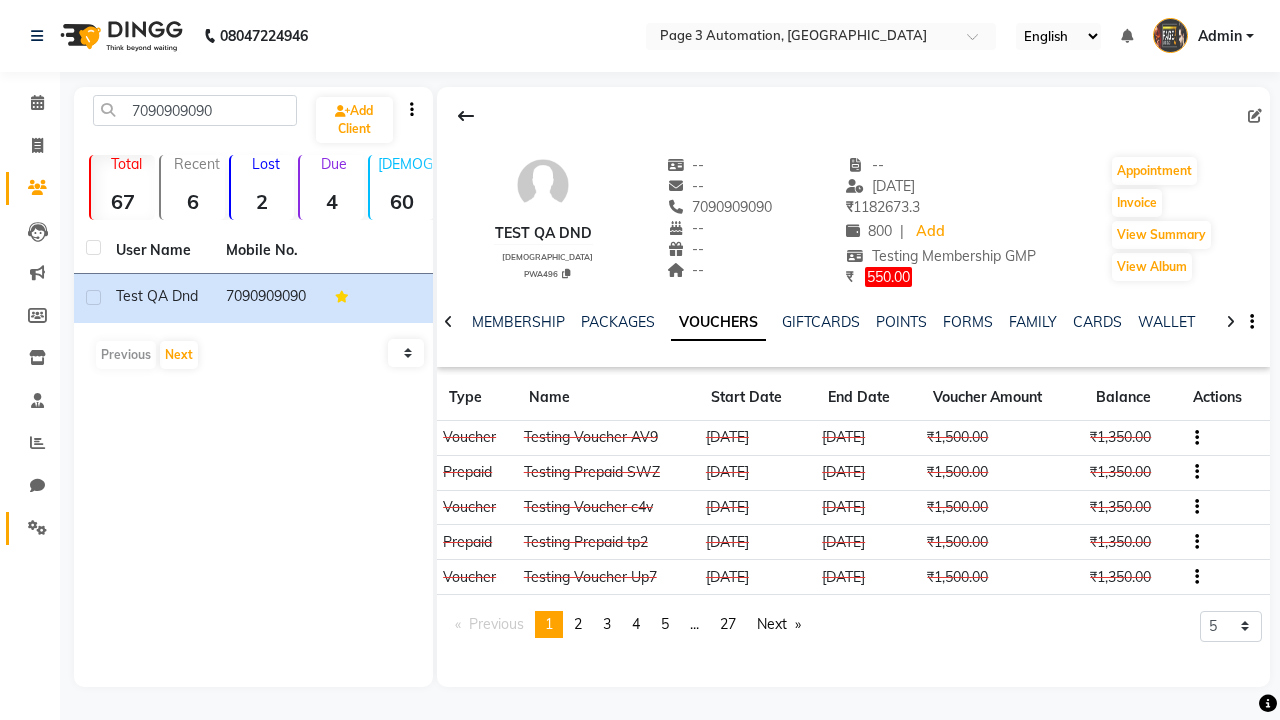 click 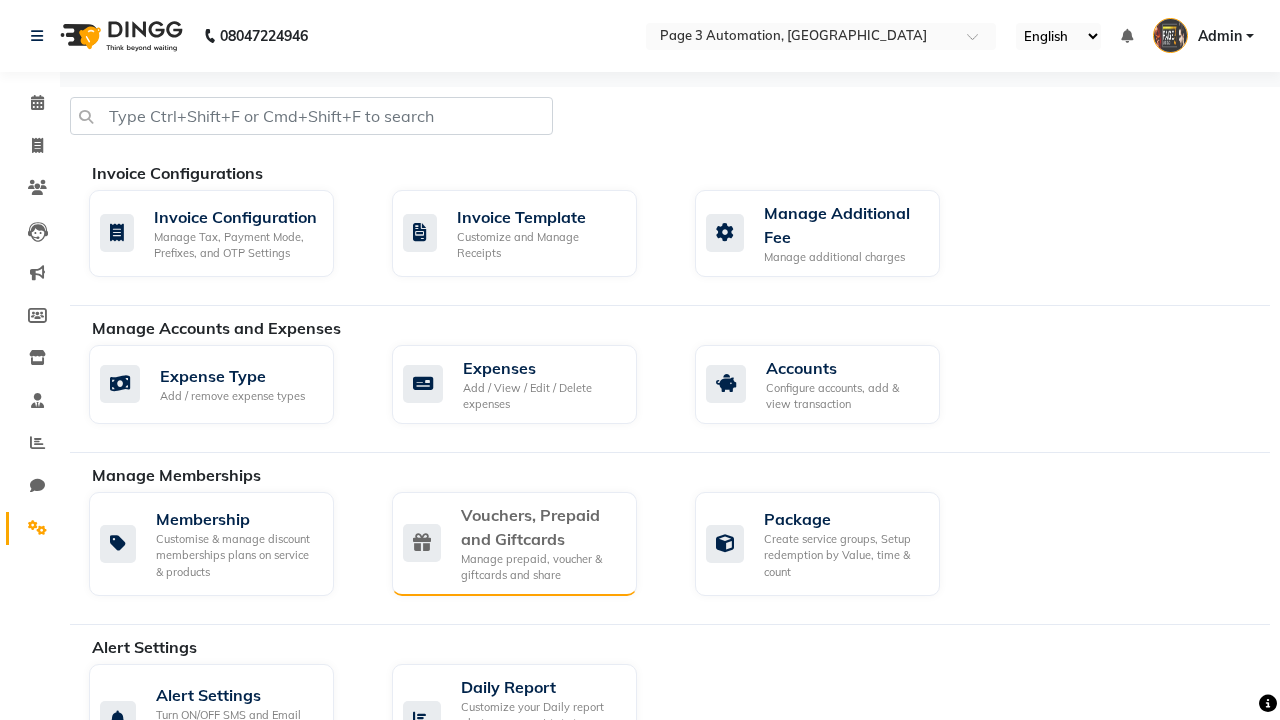 click on "Vouchers, Prepaid and Giftcards" 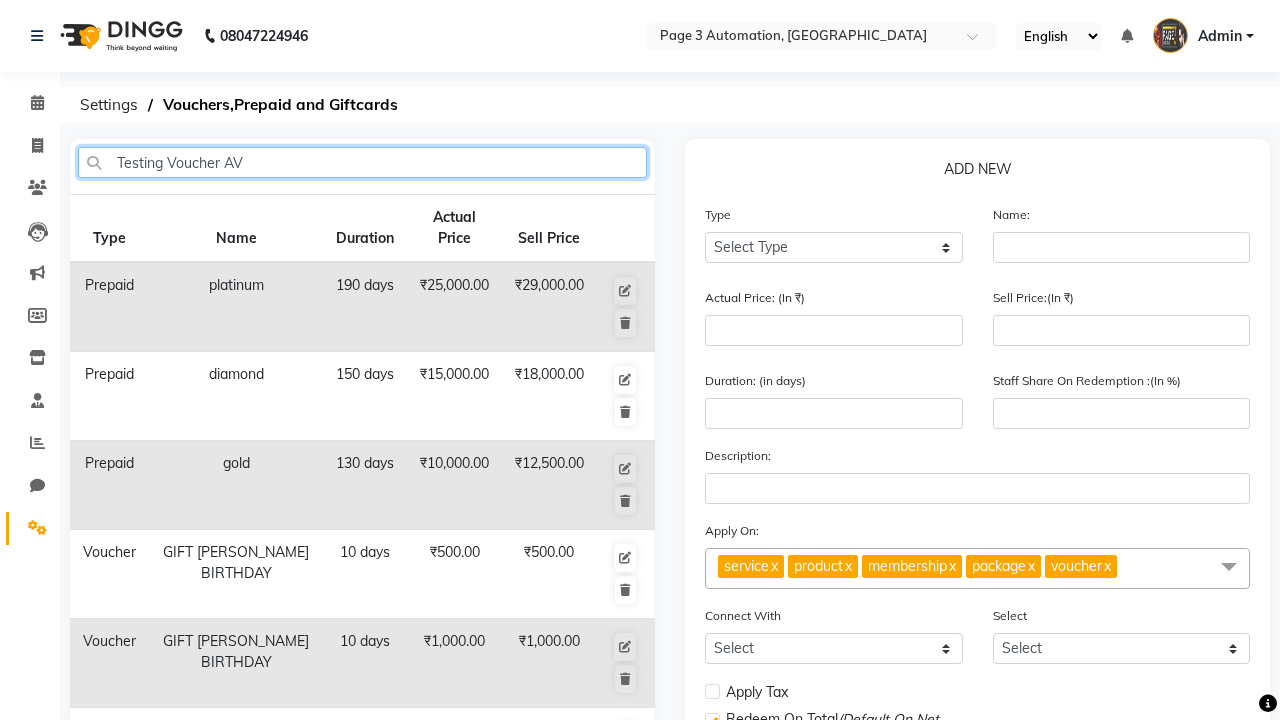 type on "Testing Voucher AV9" 